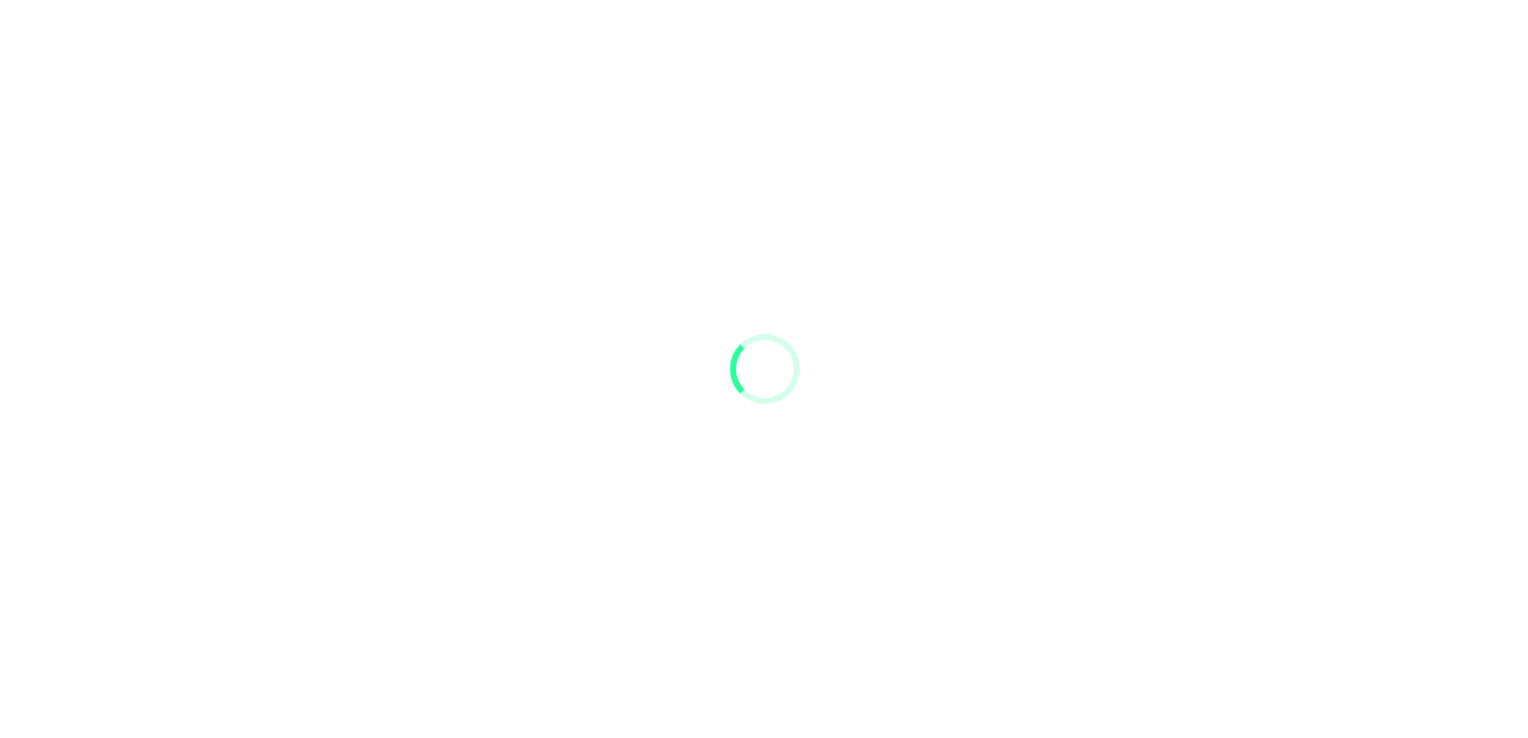 scroll, scrollTop: 0, scrollLeft: 0, axis: both 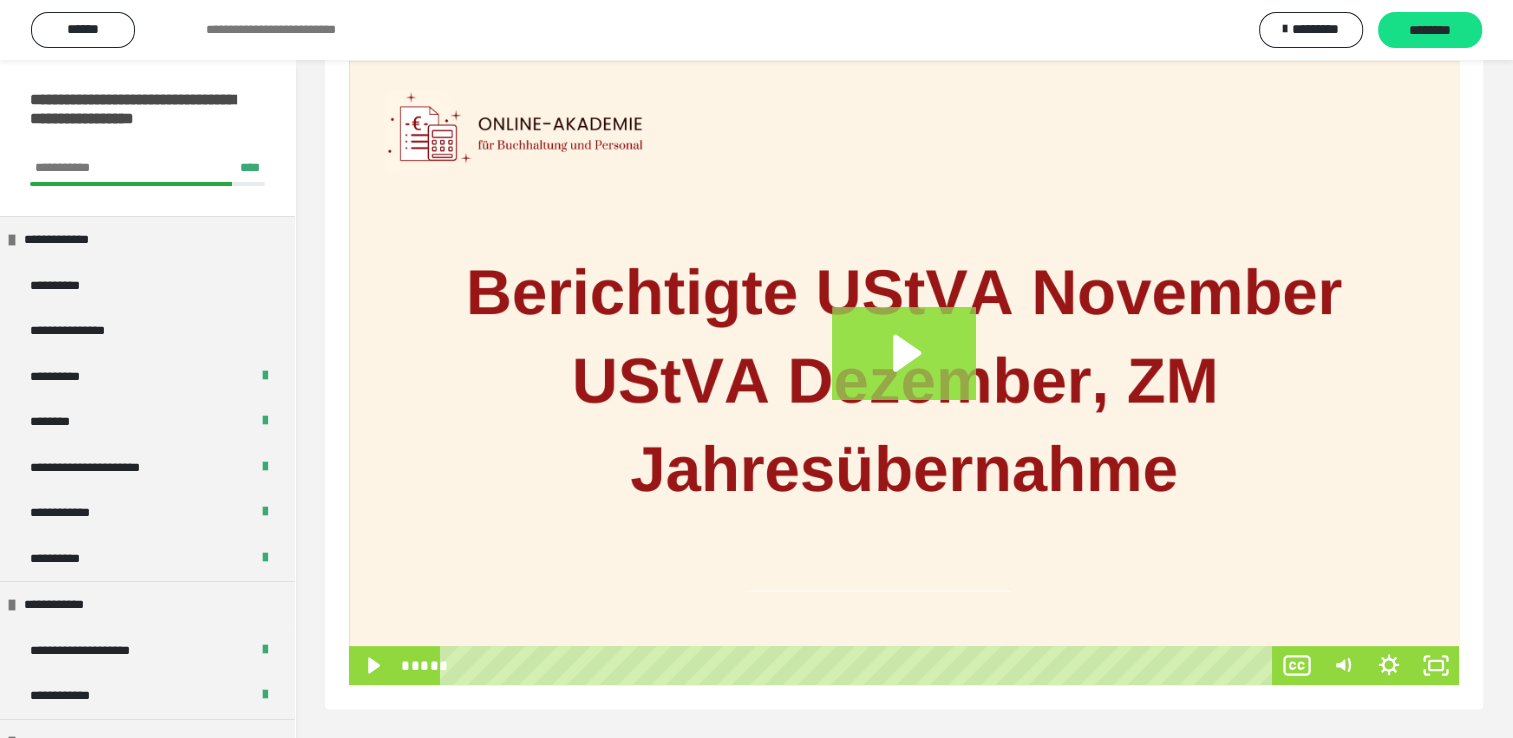 click 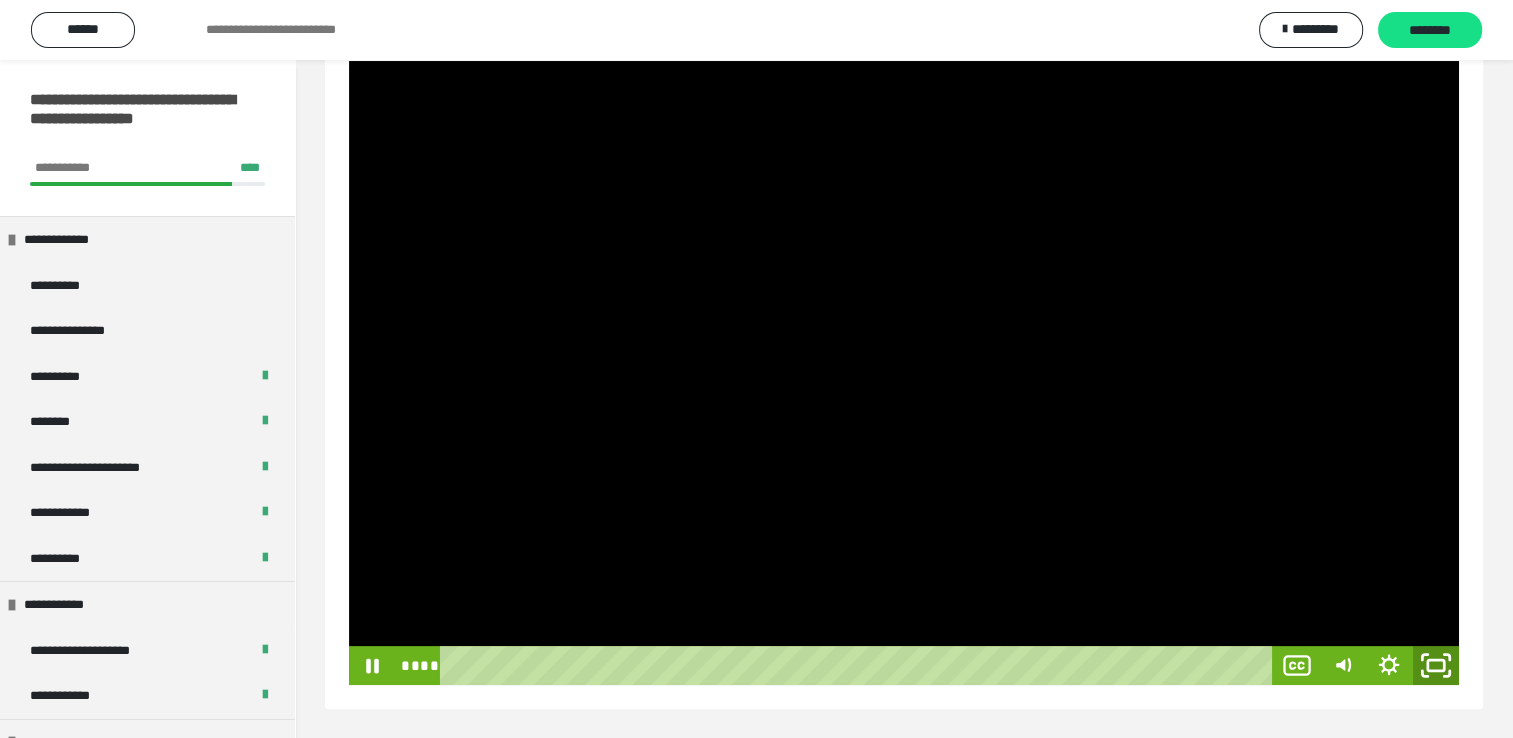 click 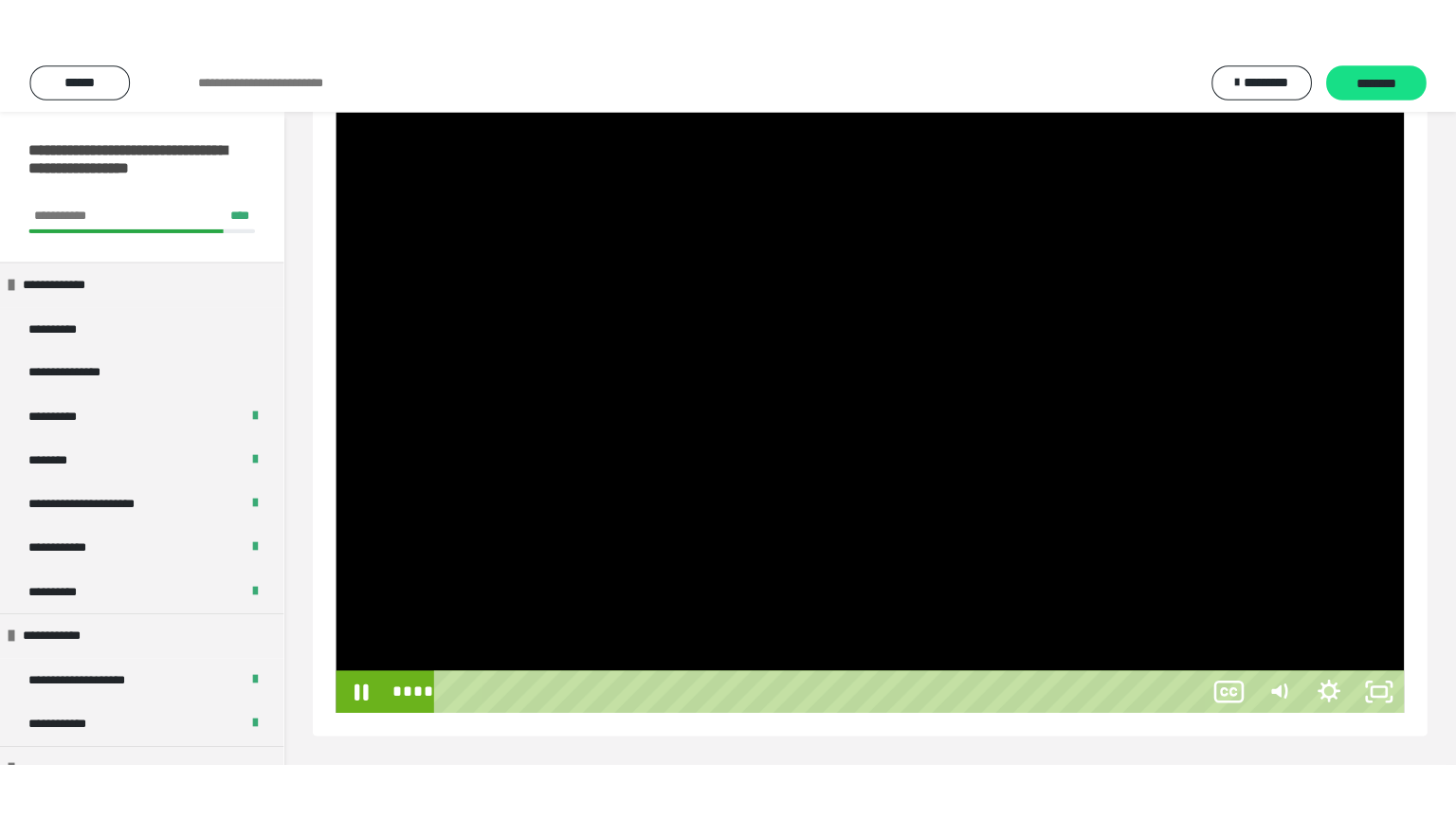 scroll, scrollTop: 178, scrollLeft: 0, axis: vertical 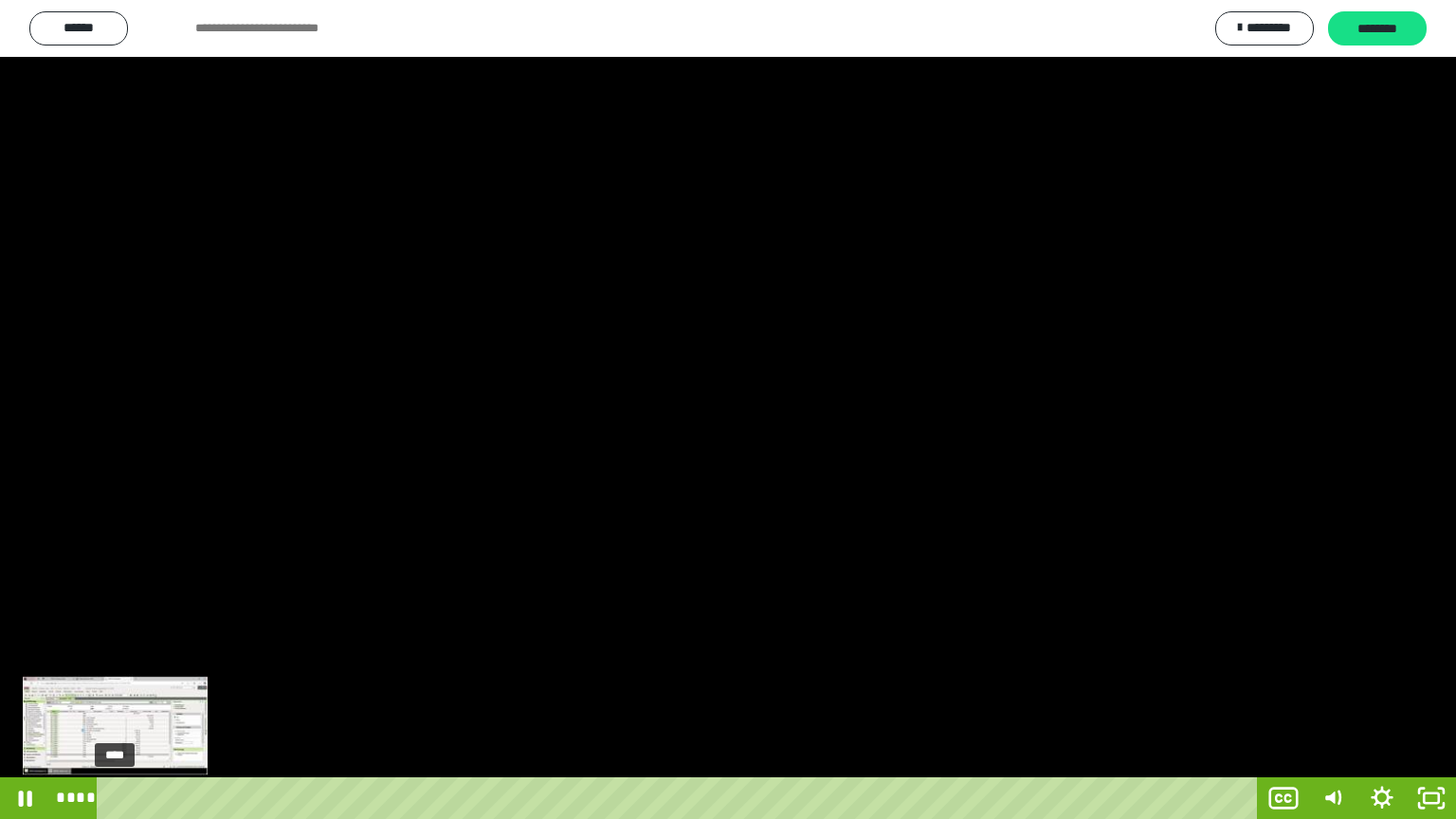 click on "****" at bounding box center (681, 798) 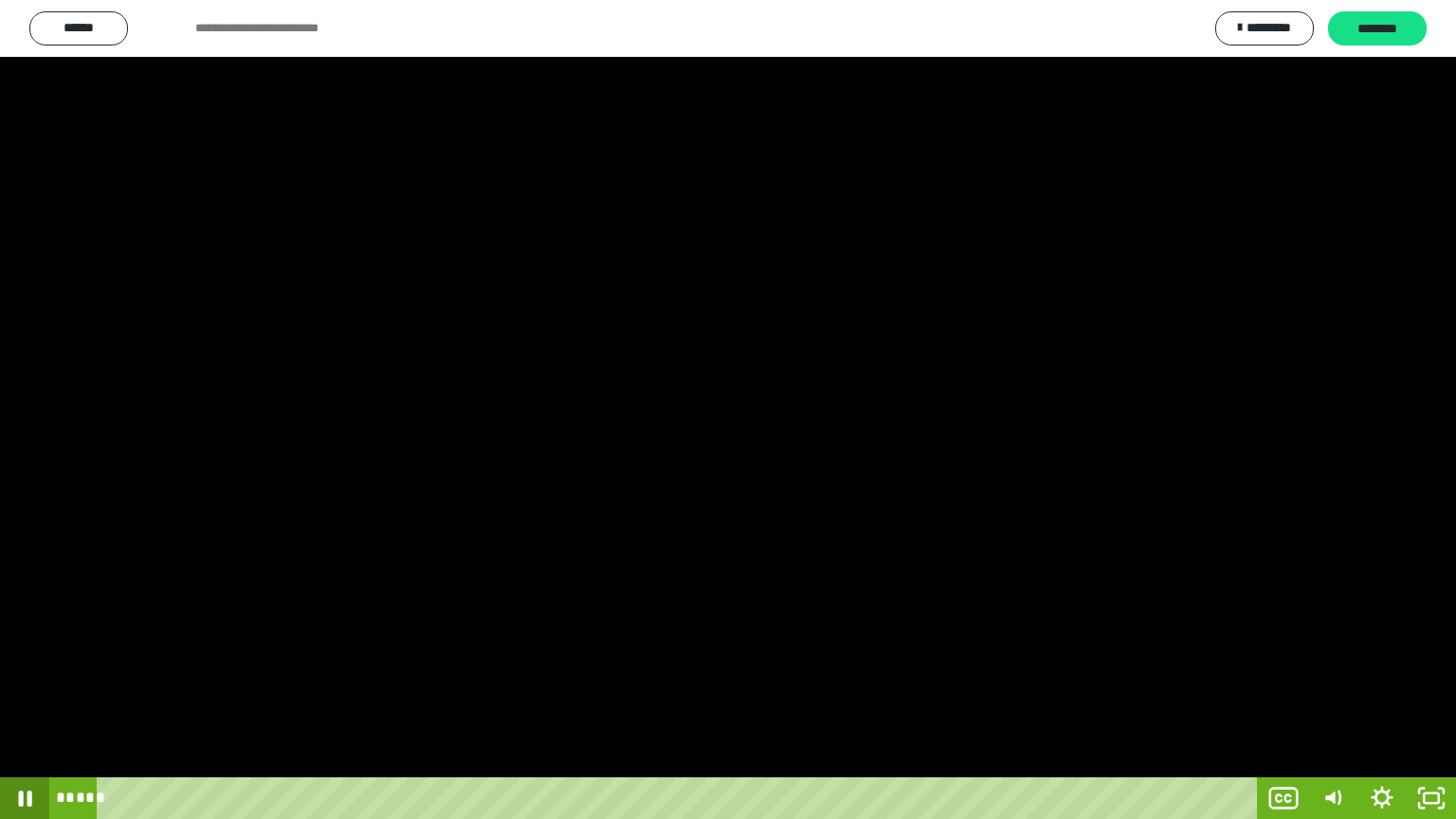 click 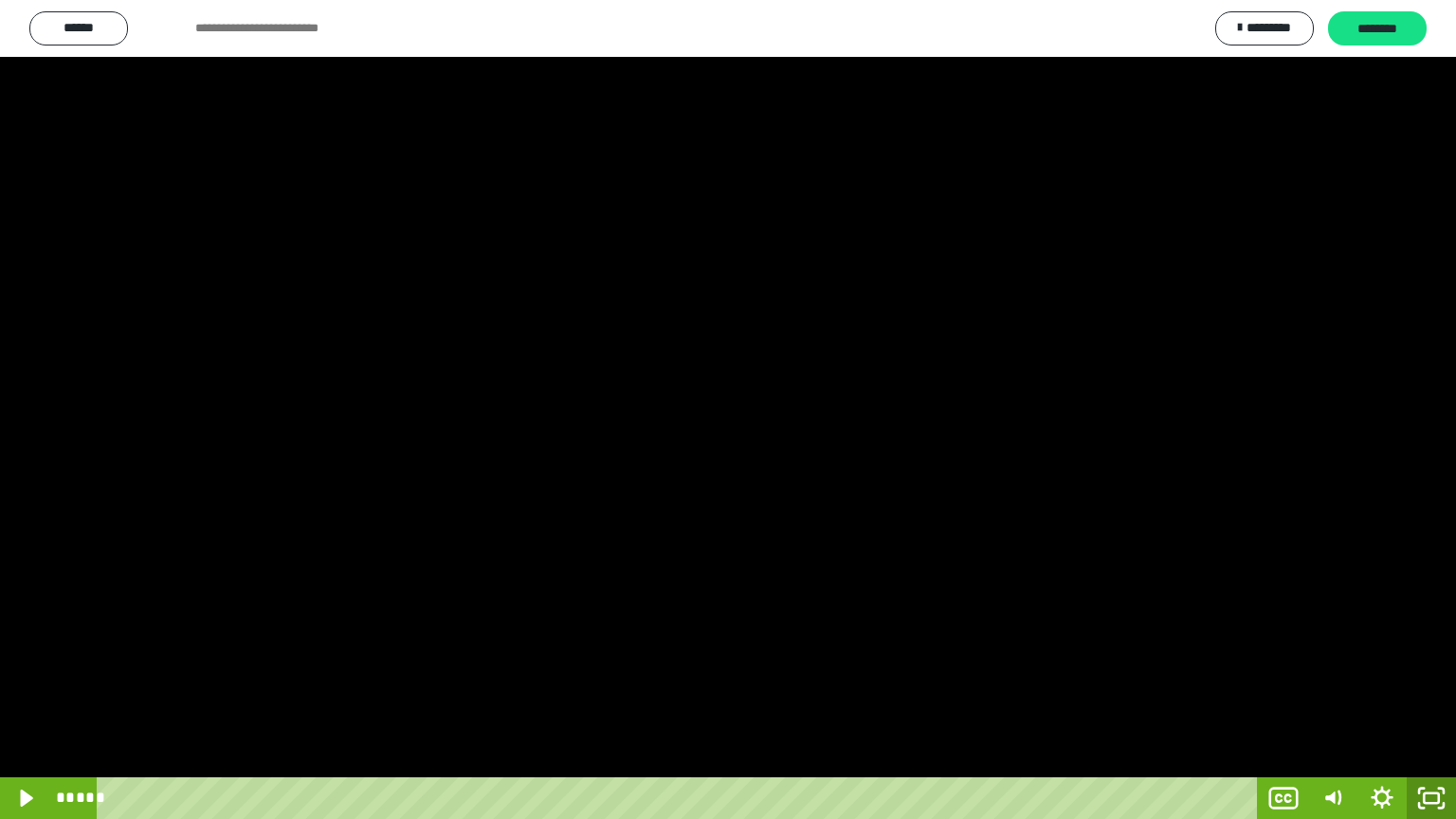click 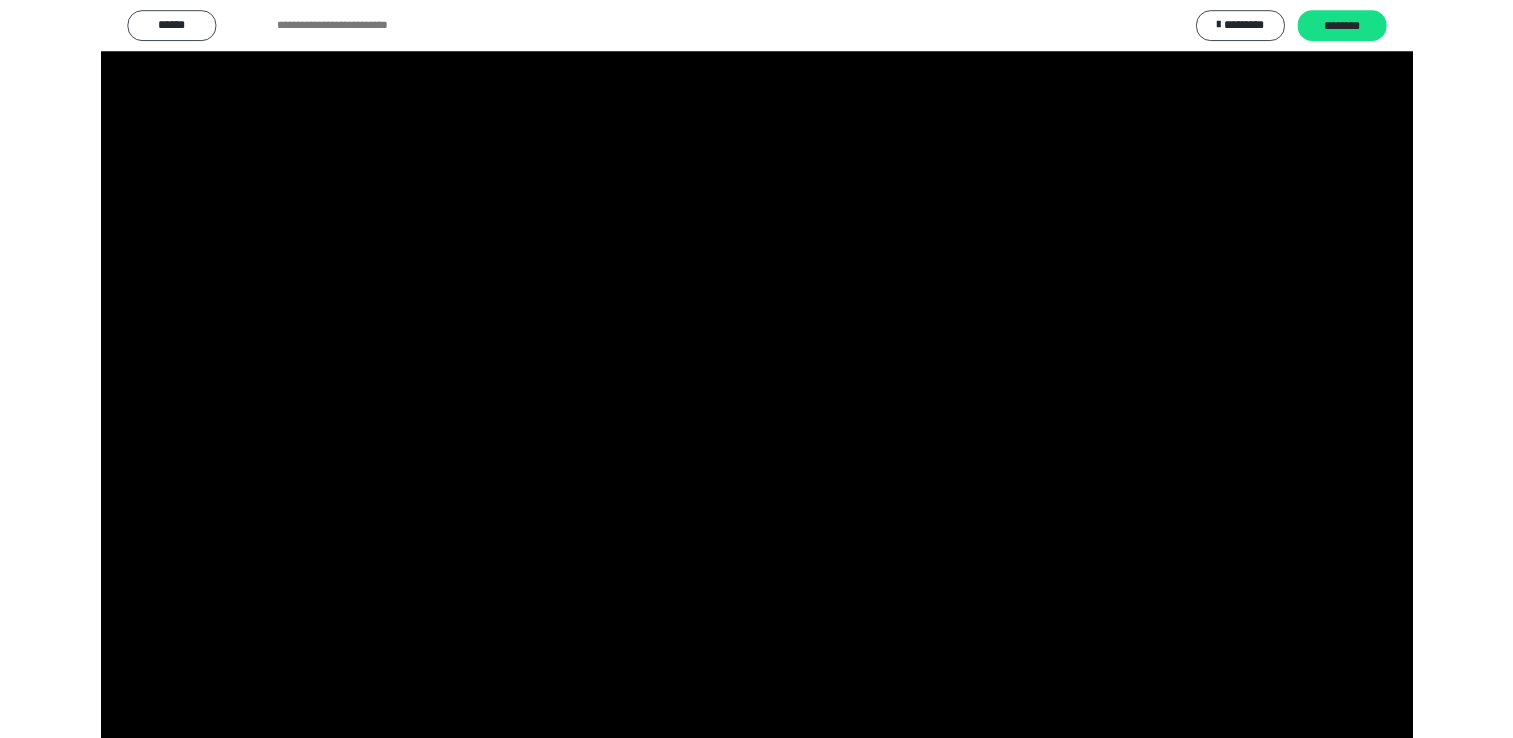 scroll, scrollTop: 176, scrollLeft: 0, axis: vertical 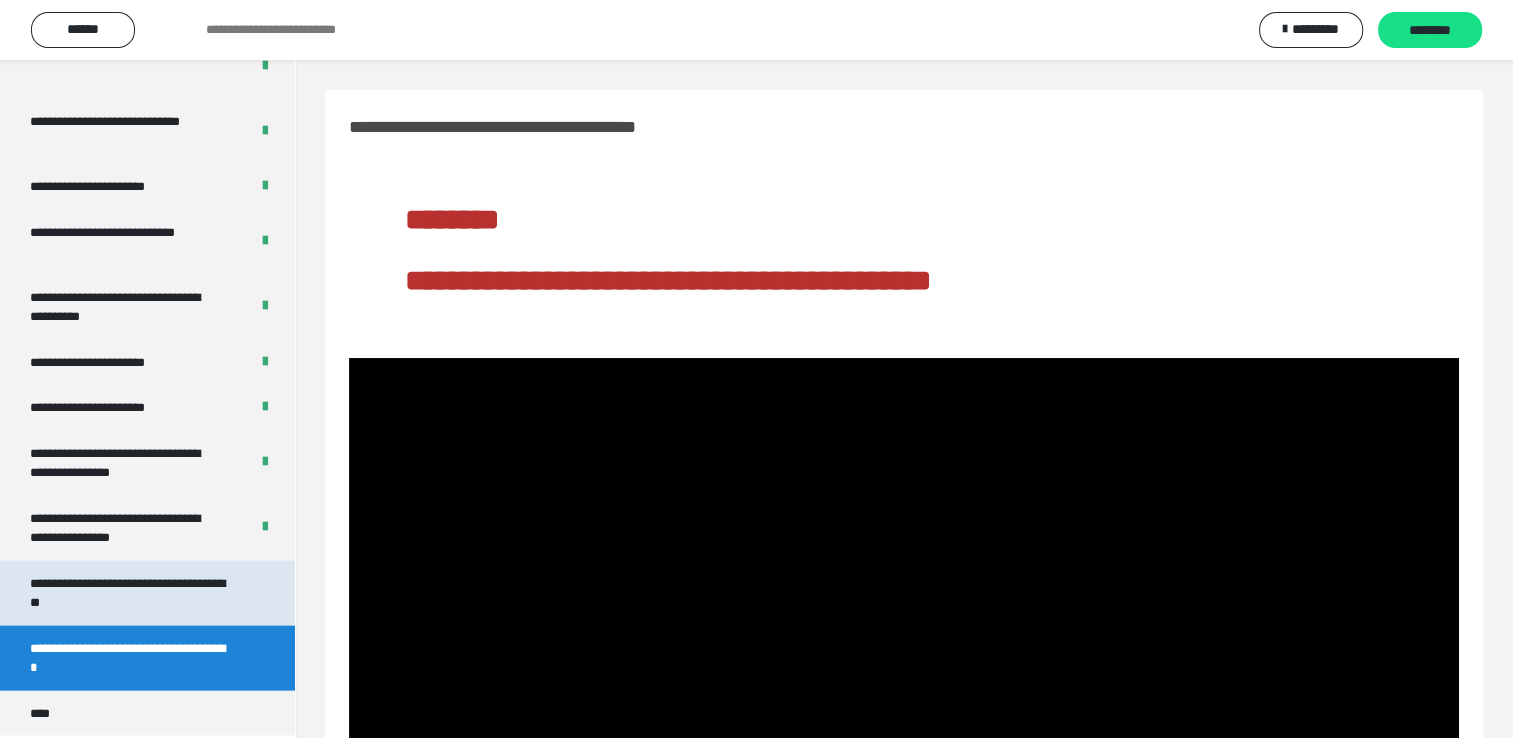 click on "**********" at bounding box center (132, 593) 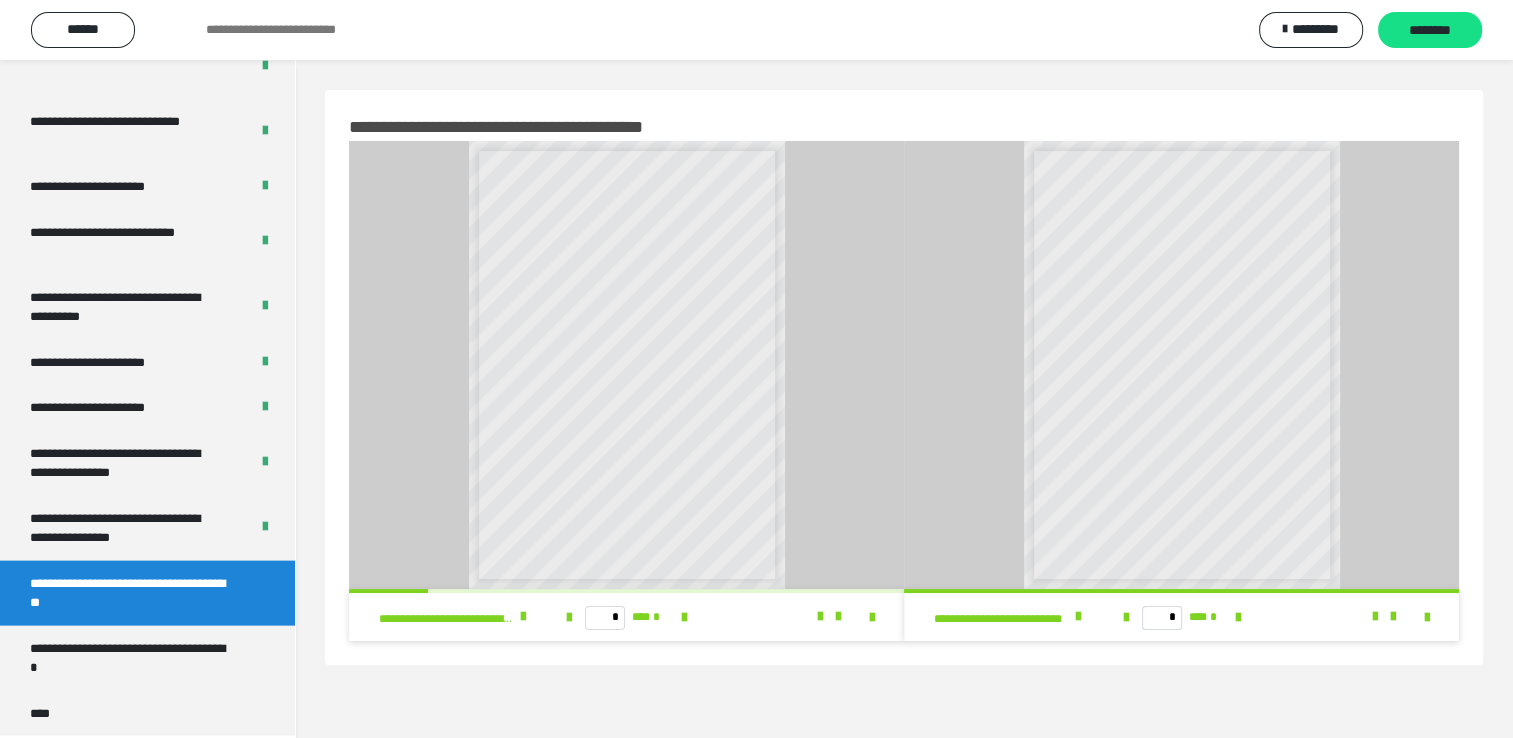 scroll, scrollTop: 0, scrollLeft: 0, axis: both 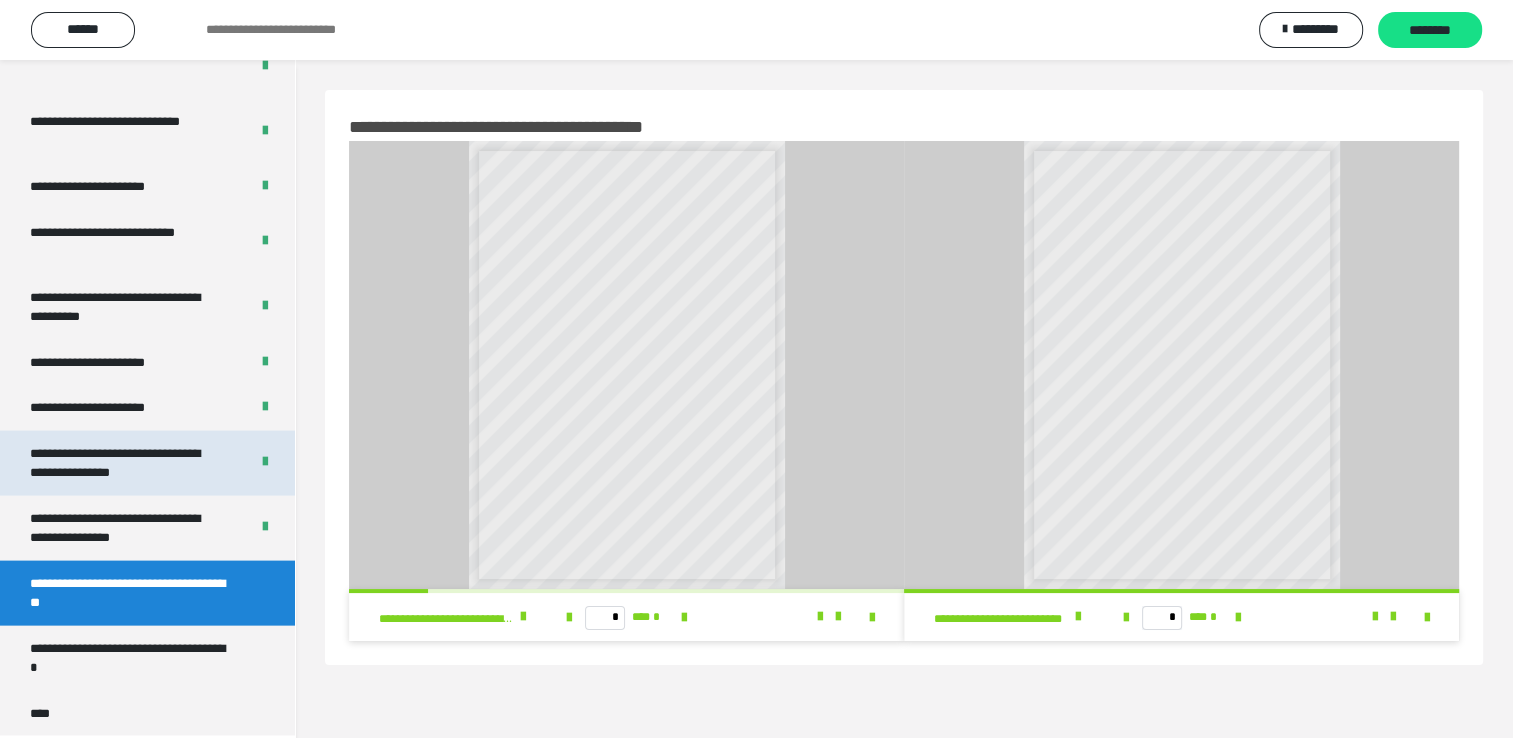 click on "**********" at bounding box center (124, 463) 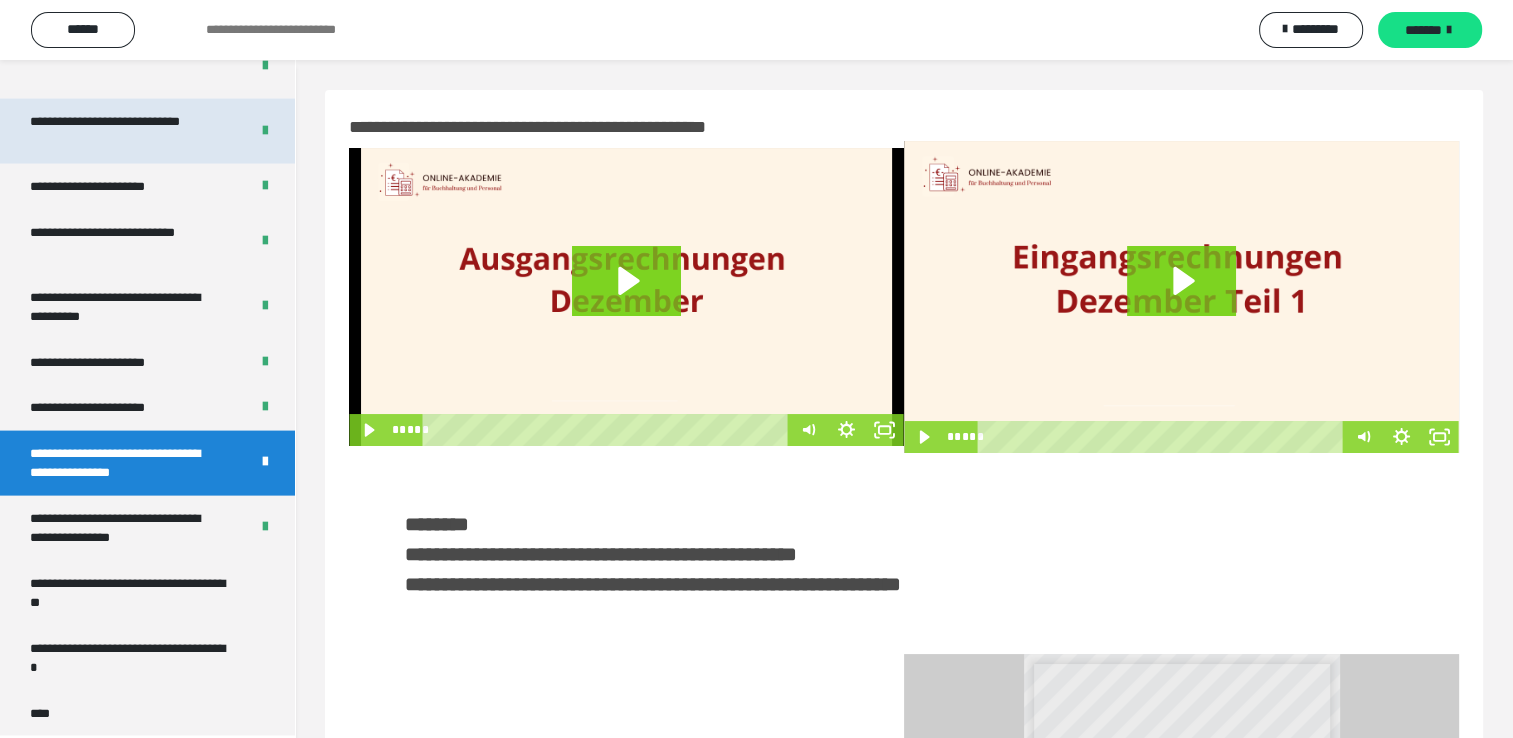 click on "**********" at bounding box center [124, 131] 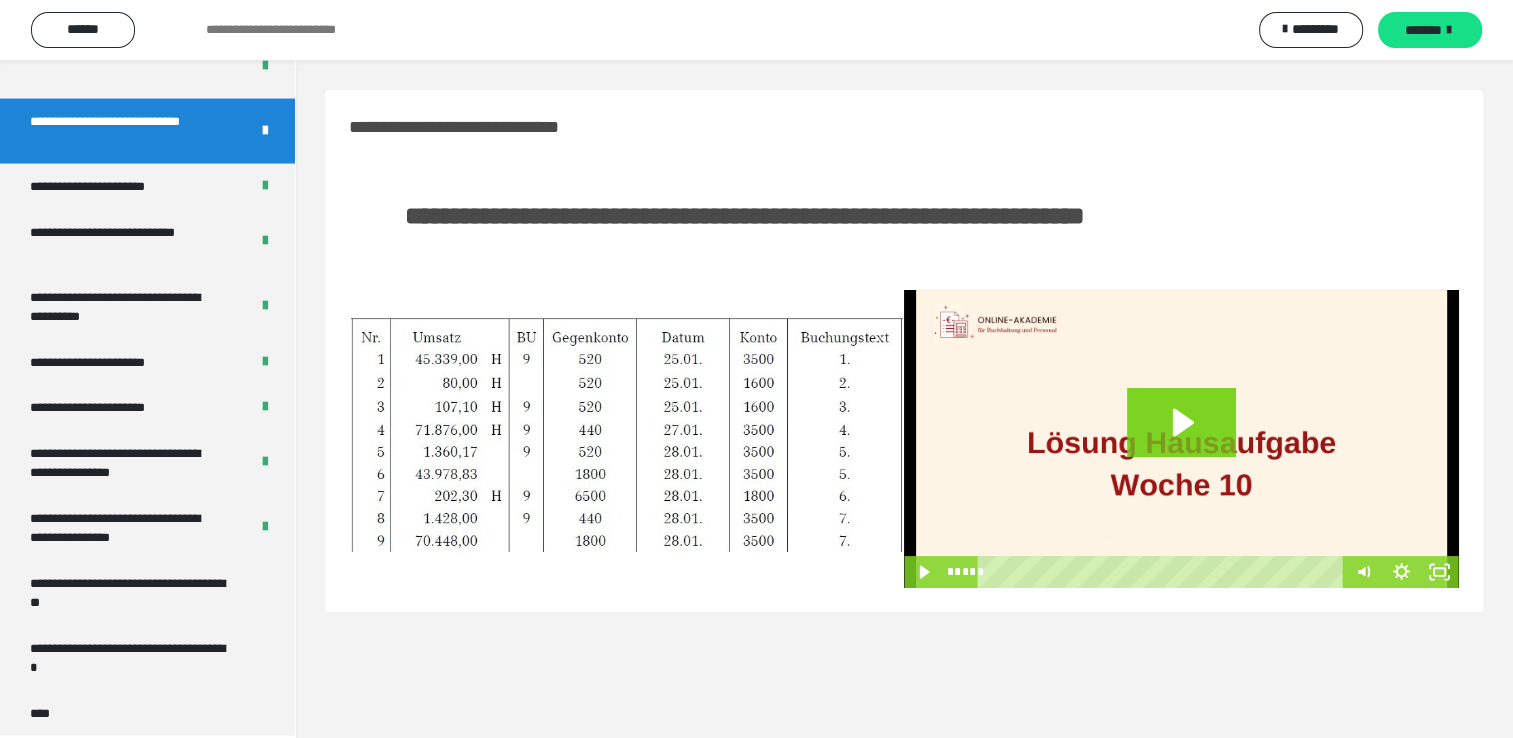 scroll, scrollTop: 60, scrollLeft: 0, axis: vertical 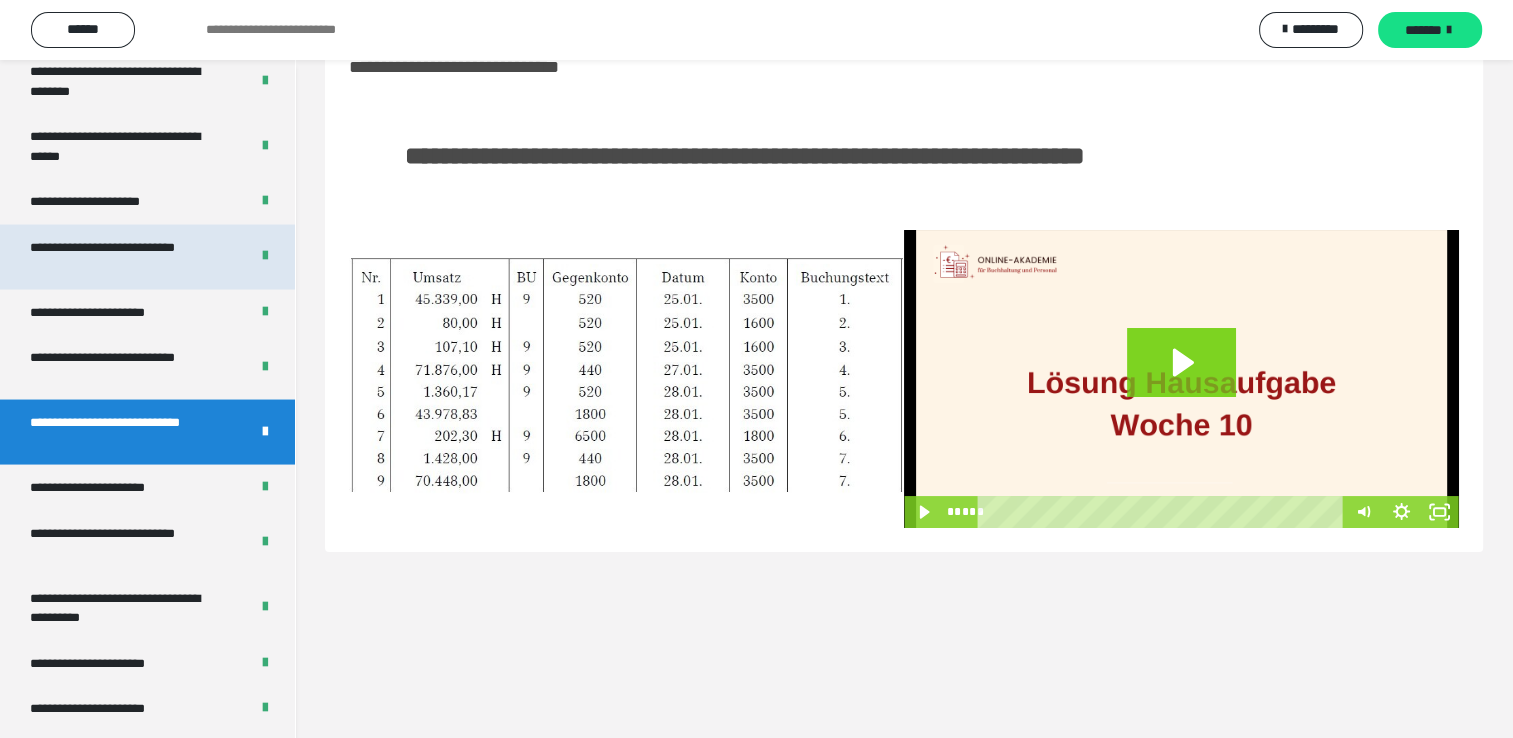 click on "**********" at bounding box center (124, 256) 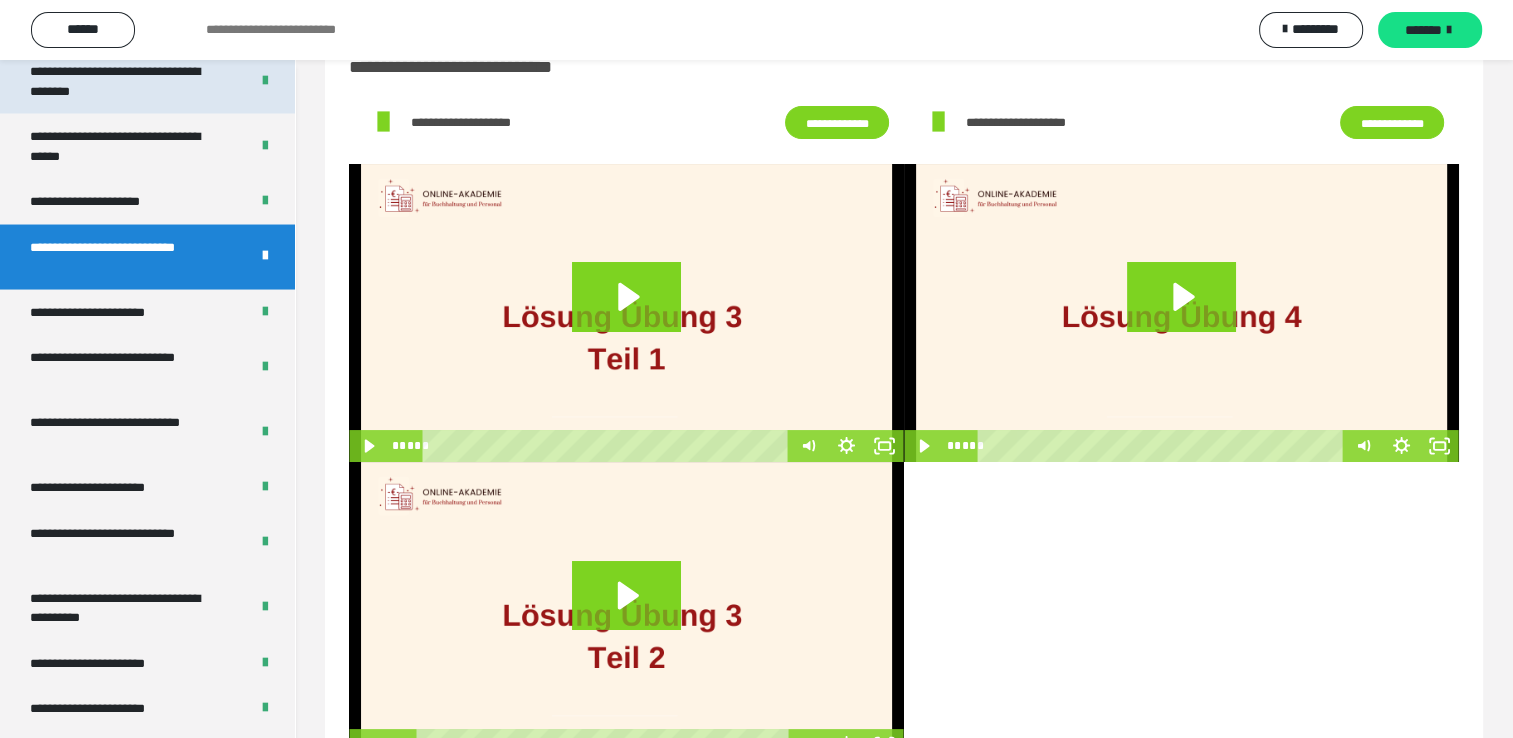 click on "**********" at bounding box center (124, 80) 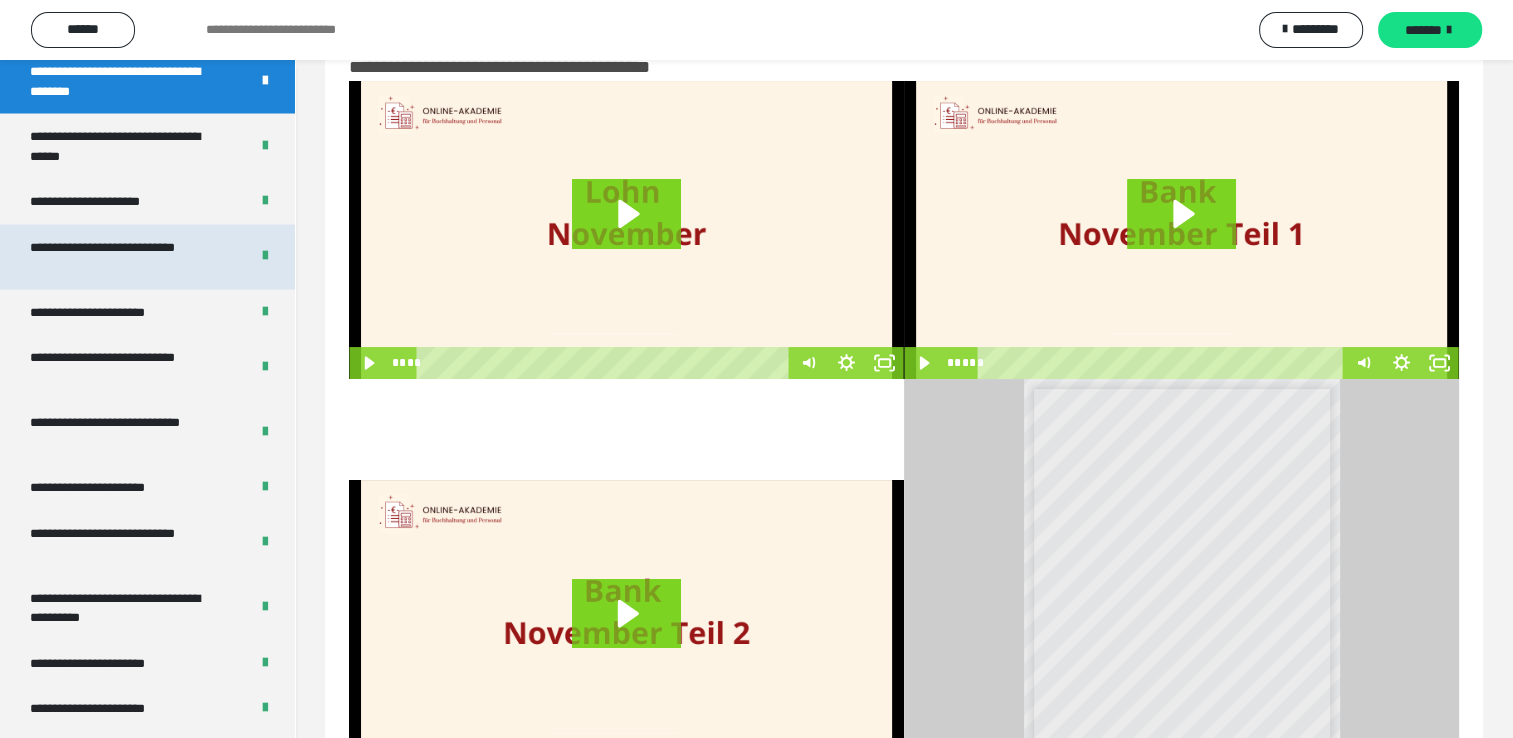 click on "**********" at bounding box center (124, 256) 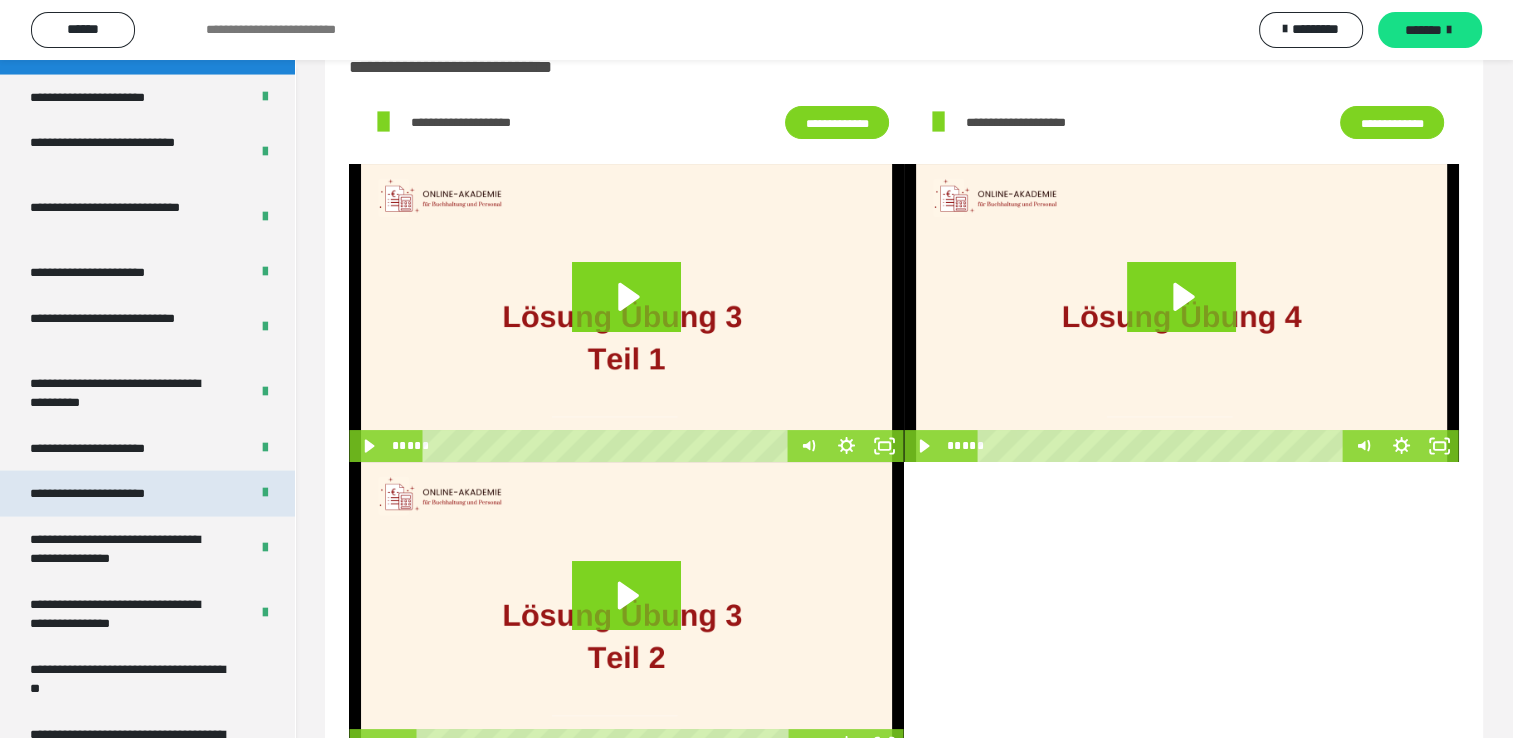 scroll, scrollTop: 4104, scrollLeft: 0, axis: vertical 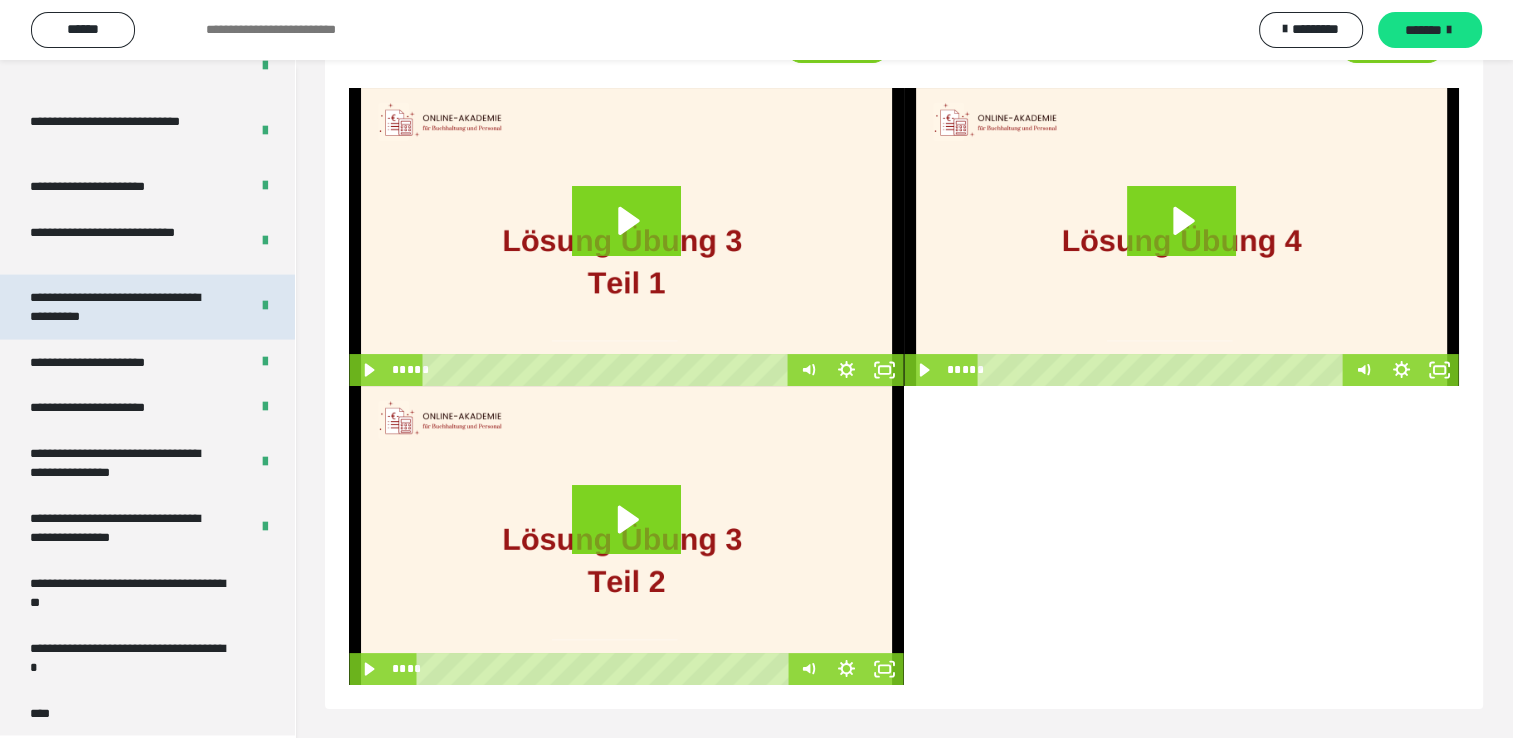 click on "**********" at bounding box center (124, 307) 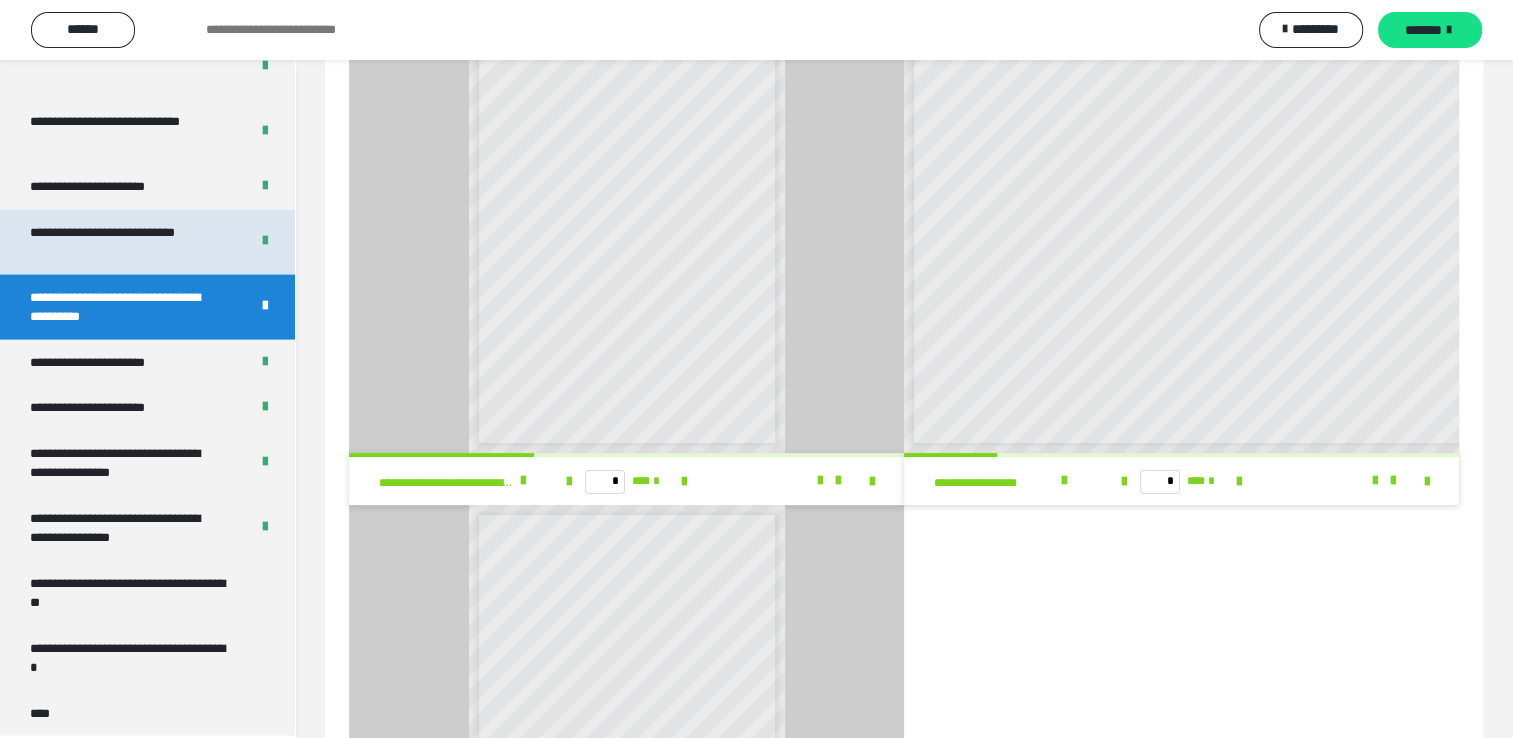 click on "**********" at bounding box center (124, 242) 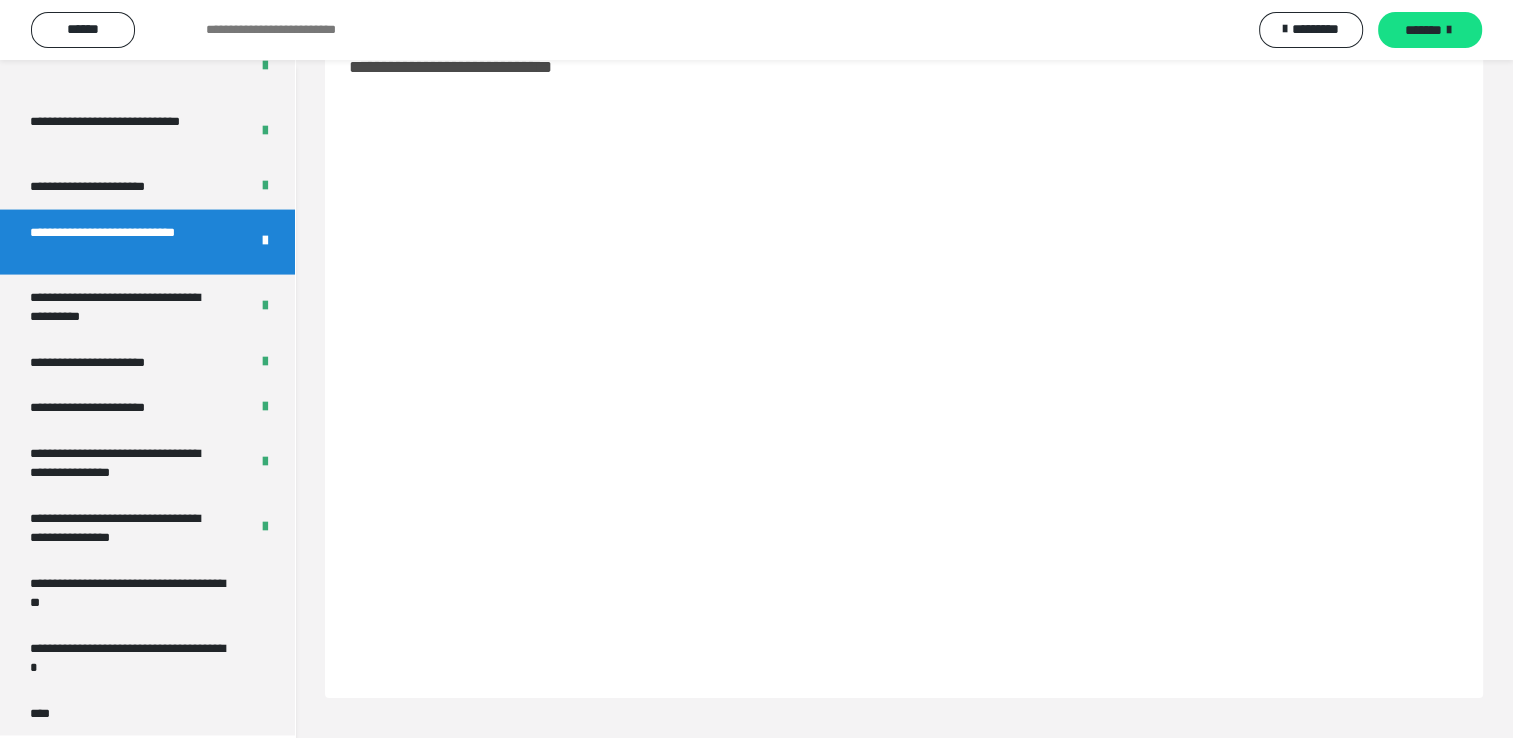 scroll, scrollTop: 60, scrollLeft: 0, axis: vertical 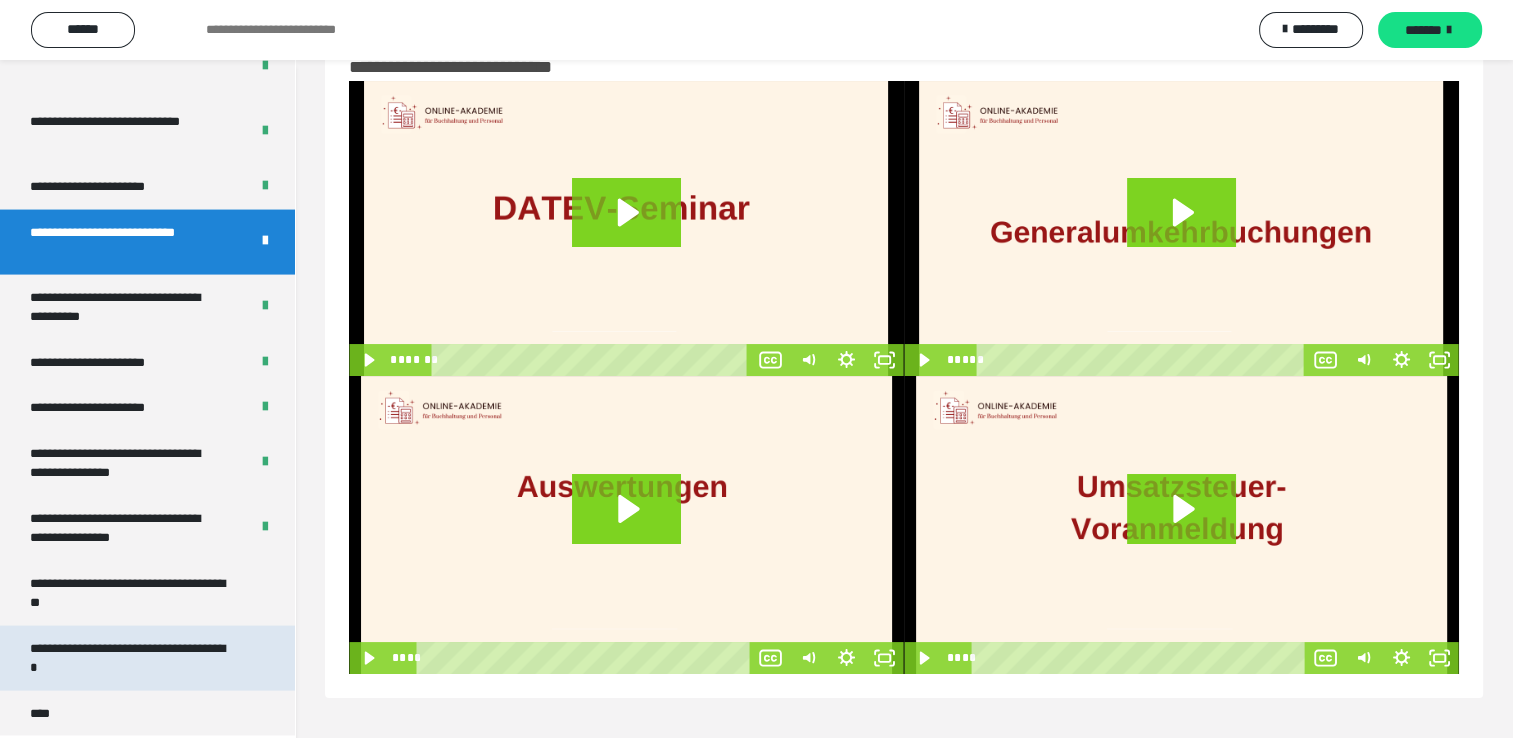 click on "**********" at bounding box center (132, 658) 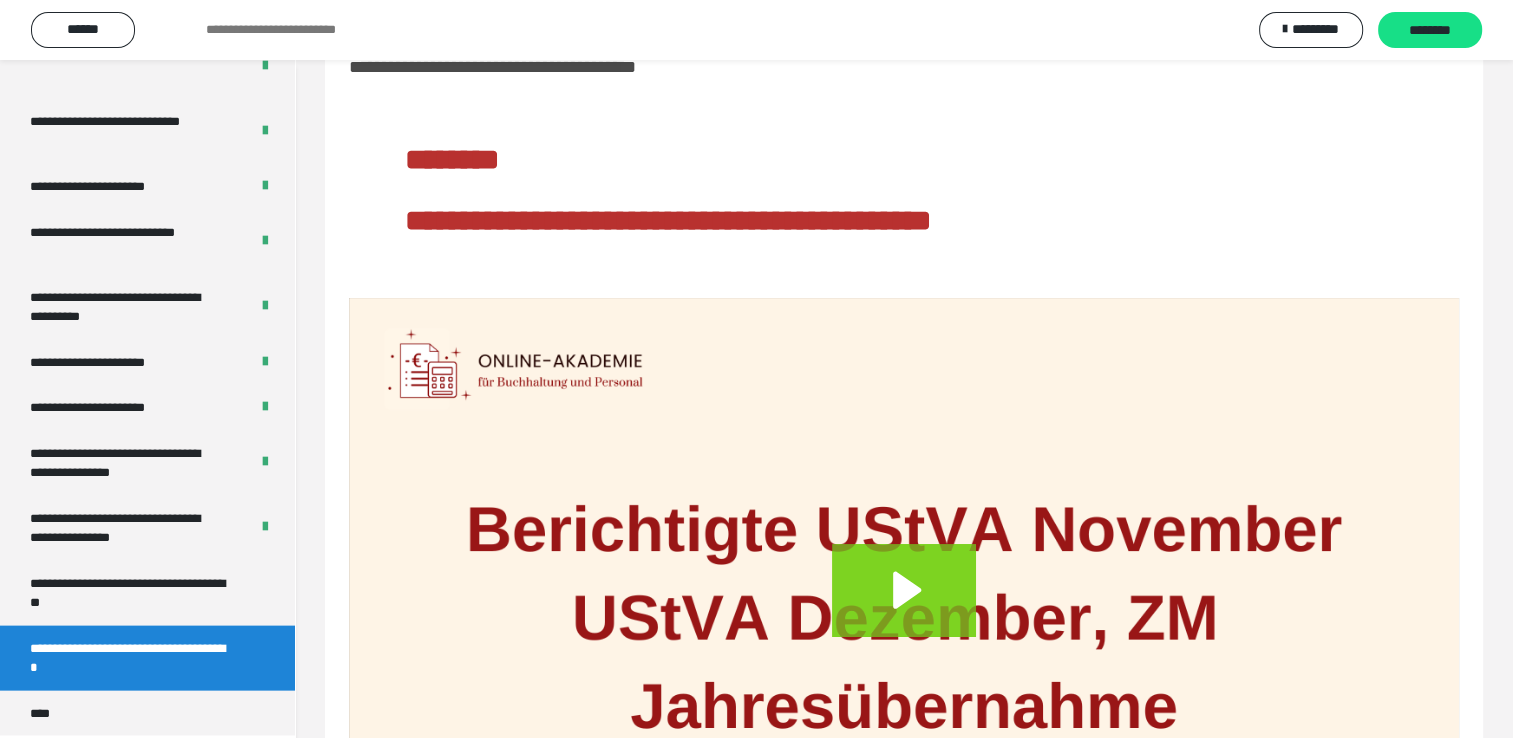 scroll, scrollTop: 260, scrollLeft: 0, axis: vertical 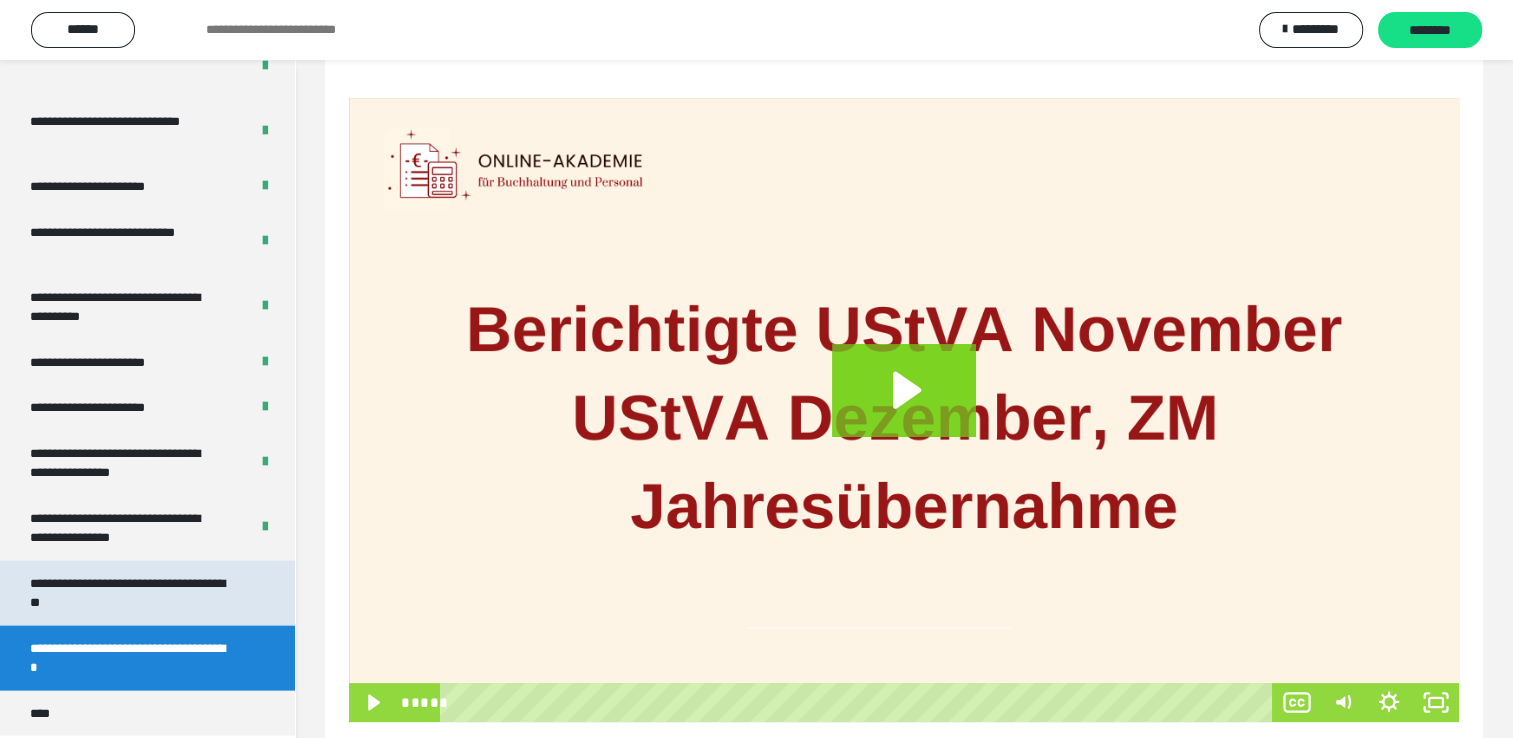 click on "**********" at bounding box center [132, 593] 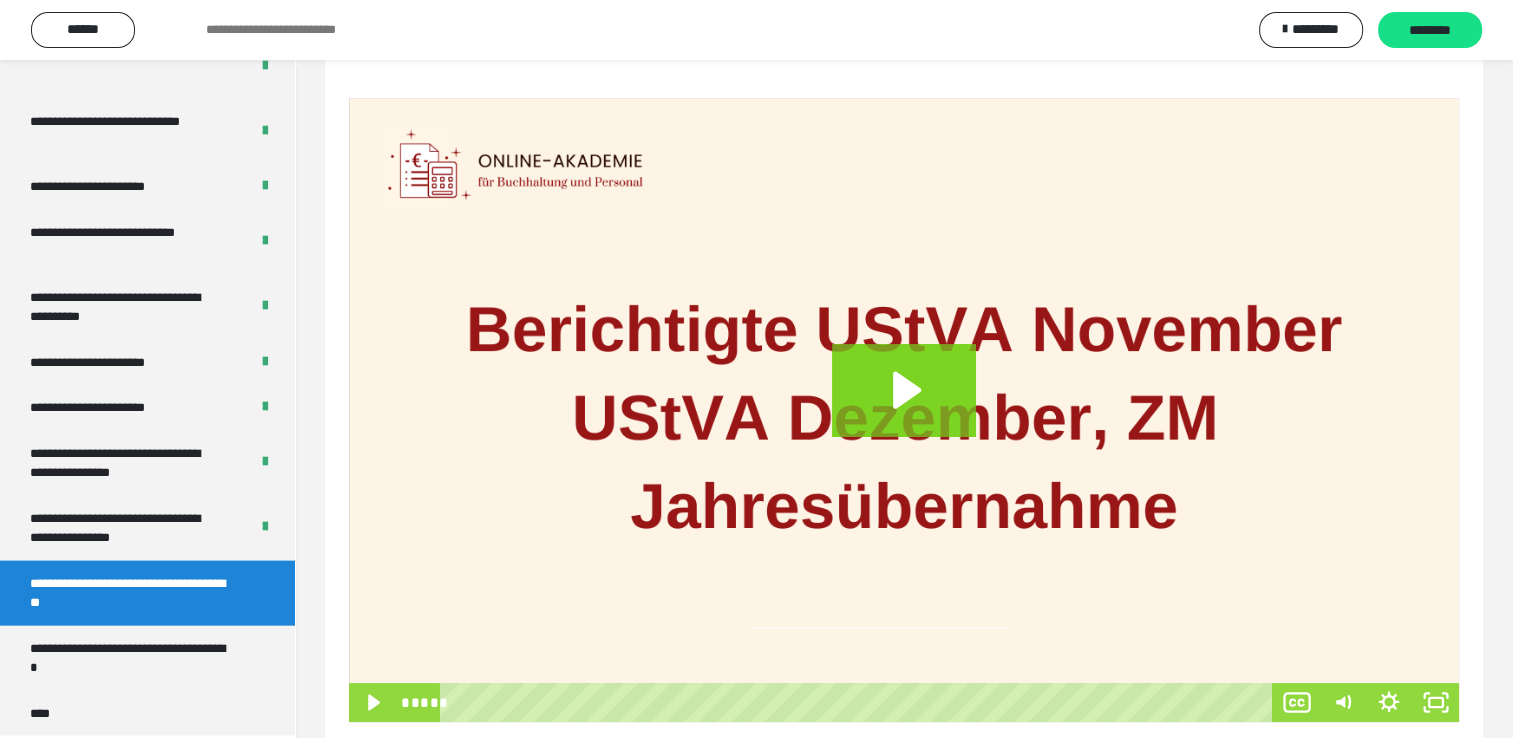 scroll, scrollTop: 60, scrollLeft: 0, axis: vertical 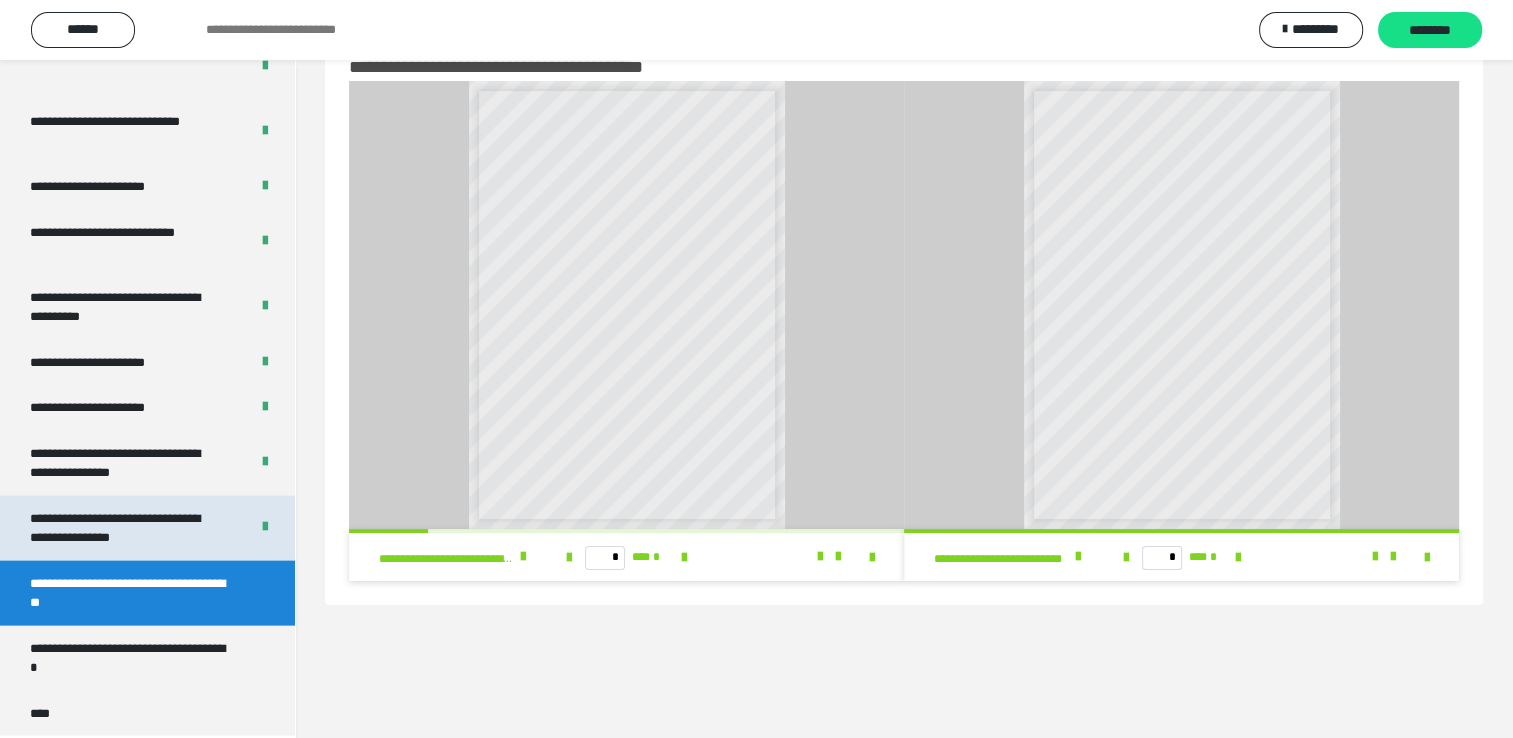 click on "**********" at bounding box center (124, 528) 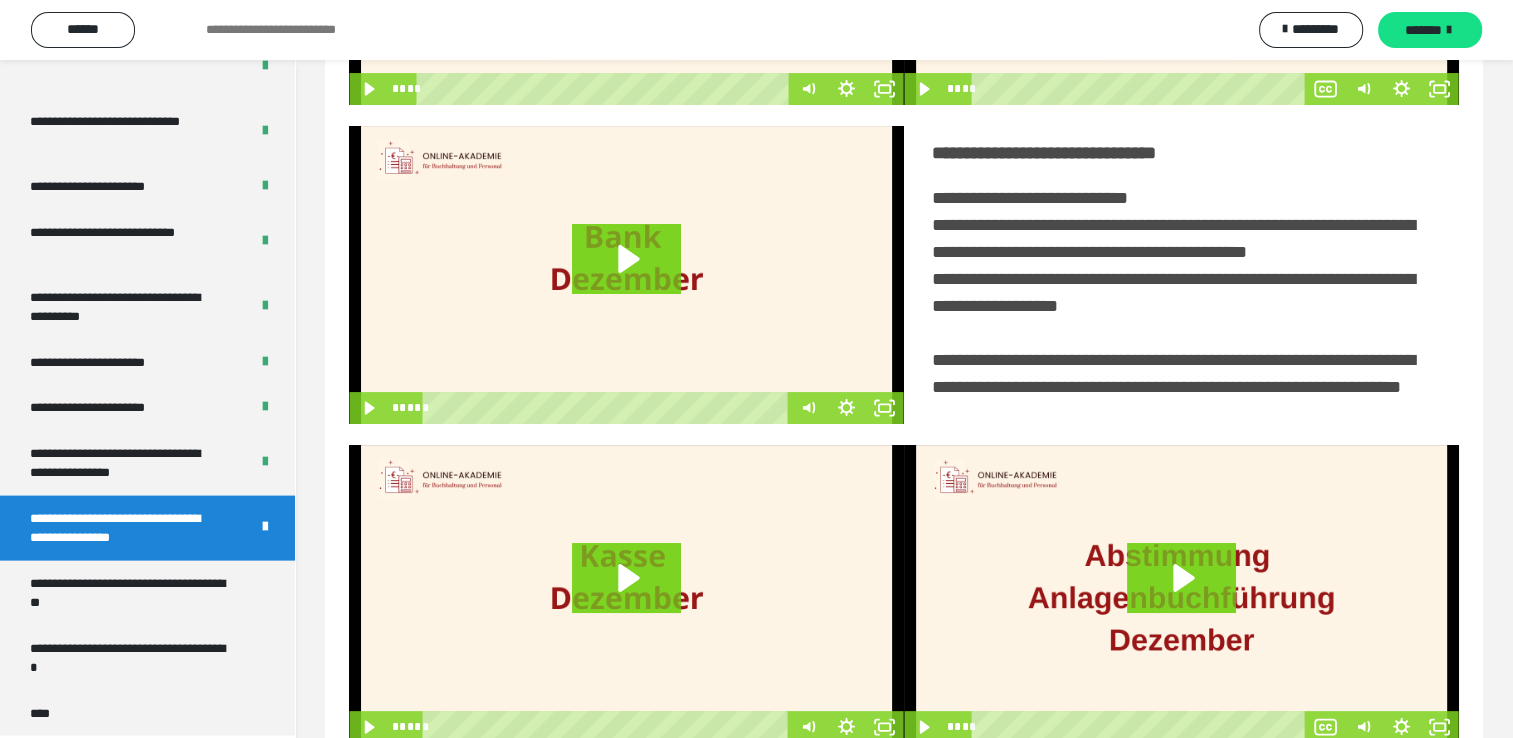 scroll, scrollTop: 446, scrollLeft: 0, axis: vertical 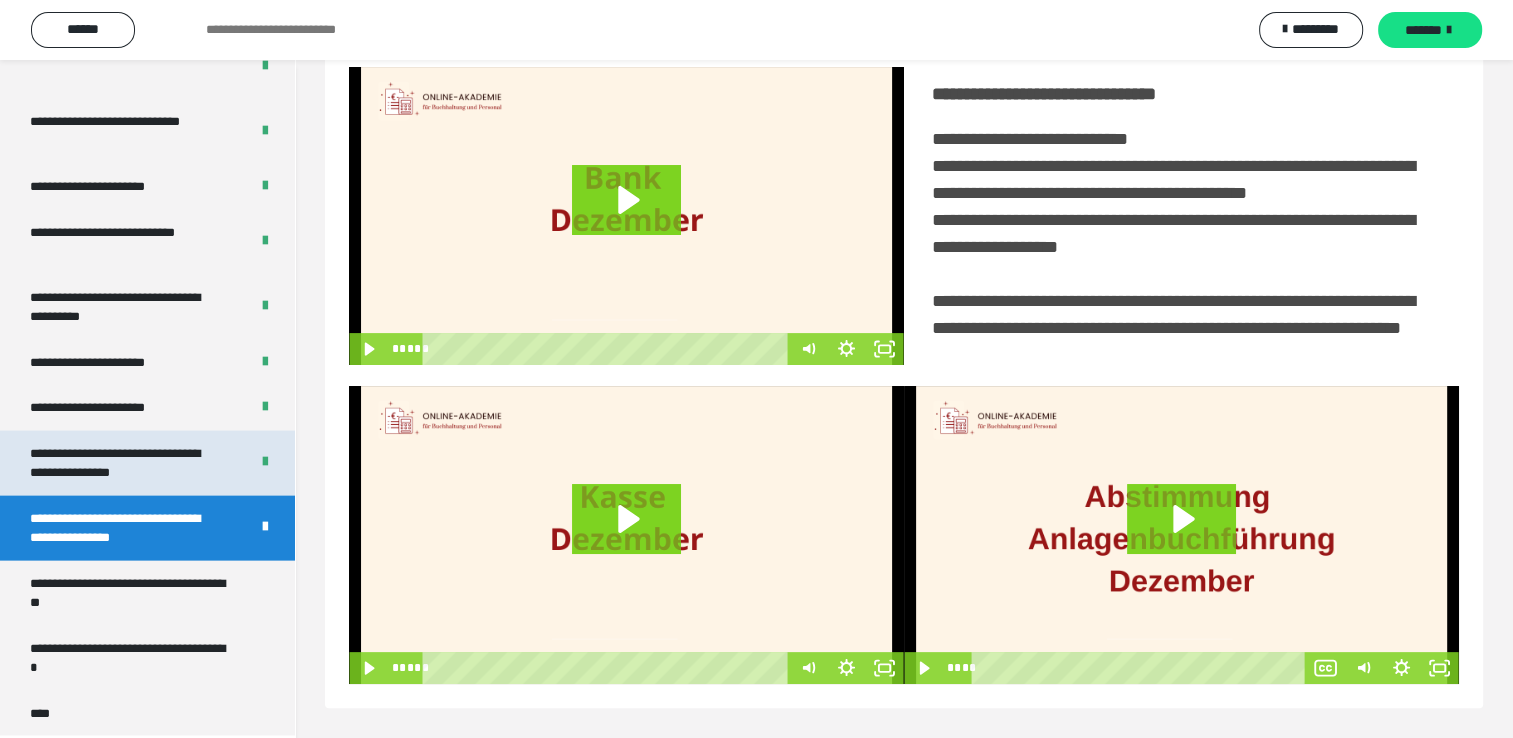 click on "**********" at bounding box center (124, 463) 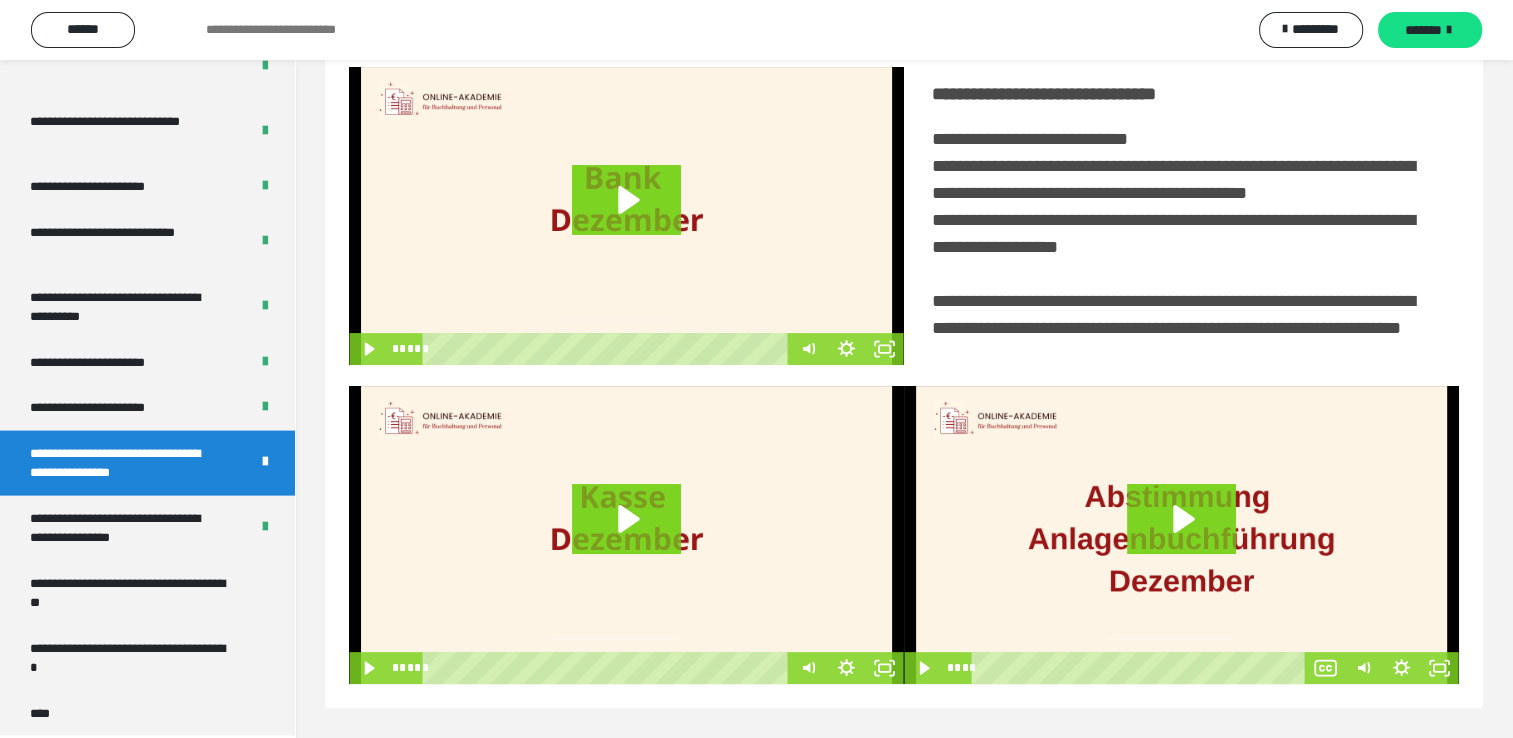 scroll, scrollTop: 176, scrollLeft: 0, axis: vertical 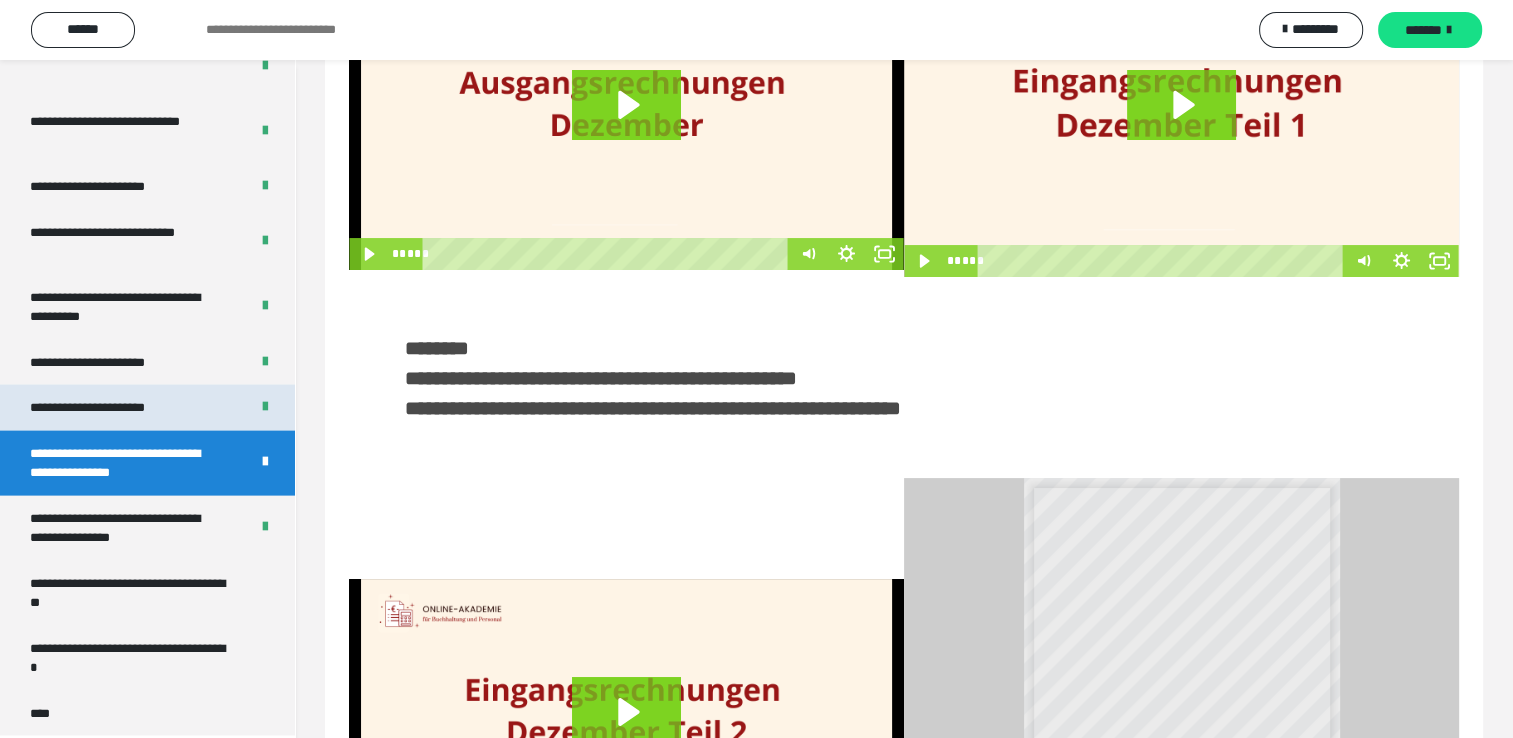 click on "**********" at bounding box center [147, 408] 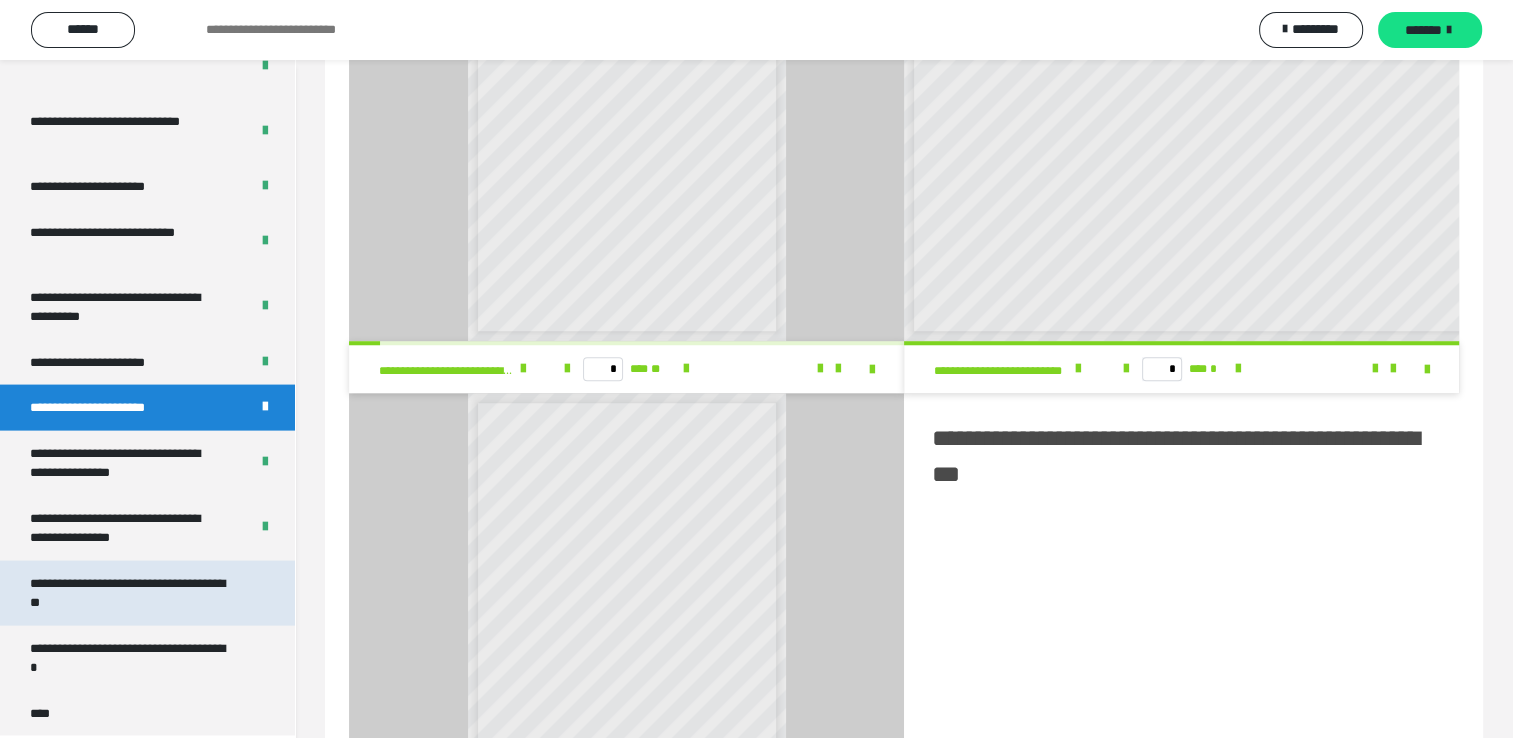 scroll, scrollTop: 1464, scrollLeft: 0, axis: vertical 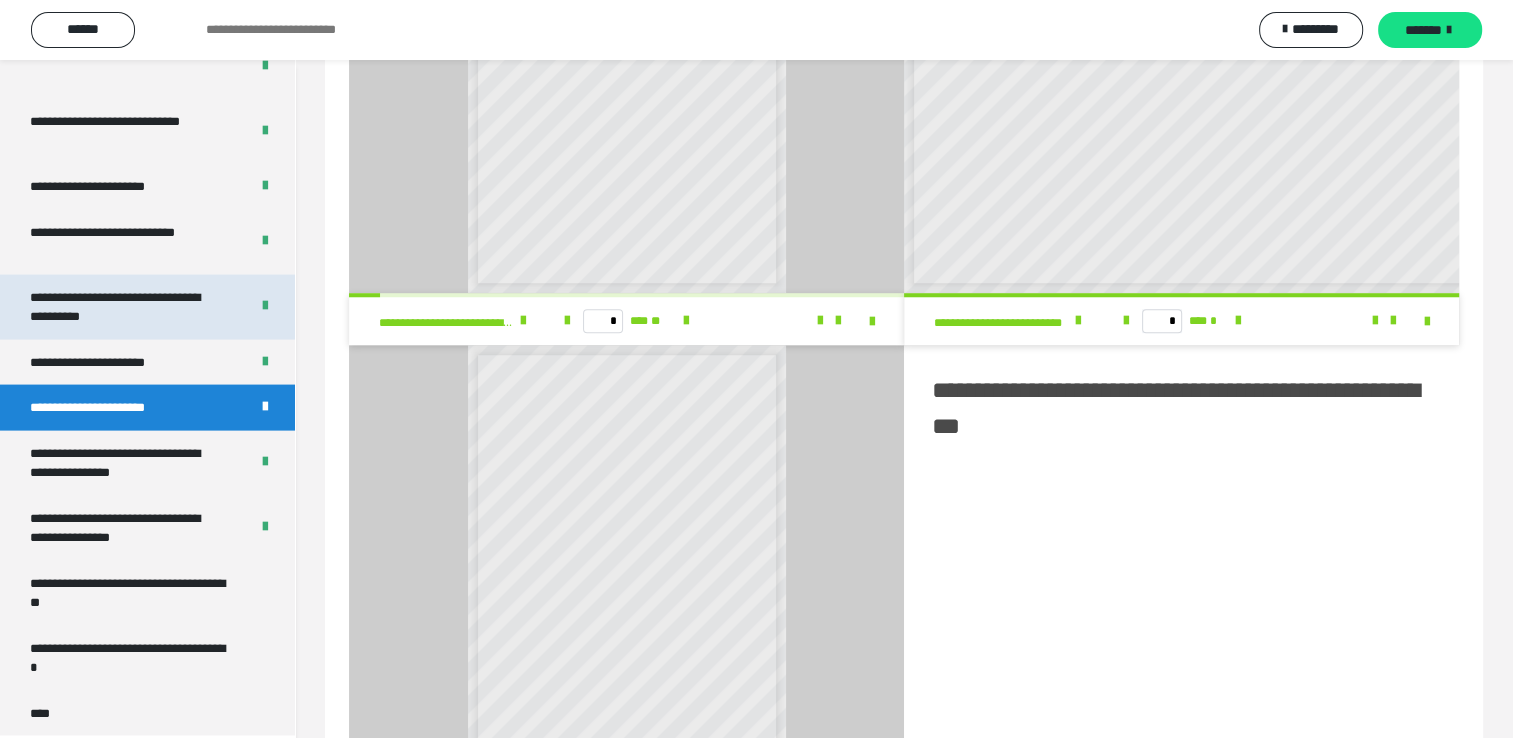 click on "**********" at bounding box center [124, 307] 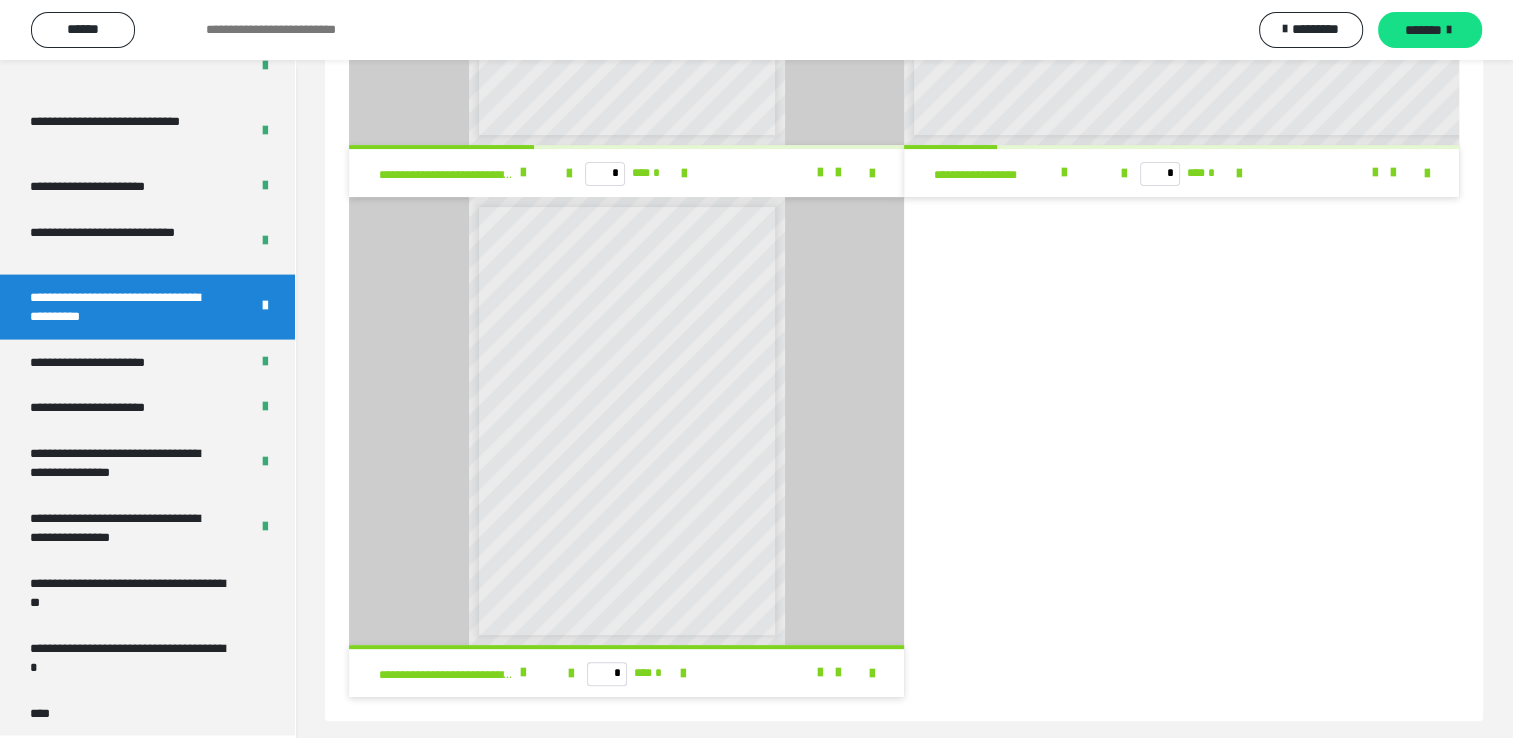 scroll, scrollTop: 456, scrollLeft: 0, axis: vertical 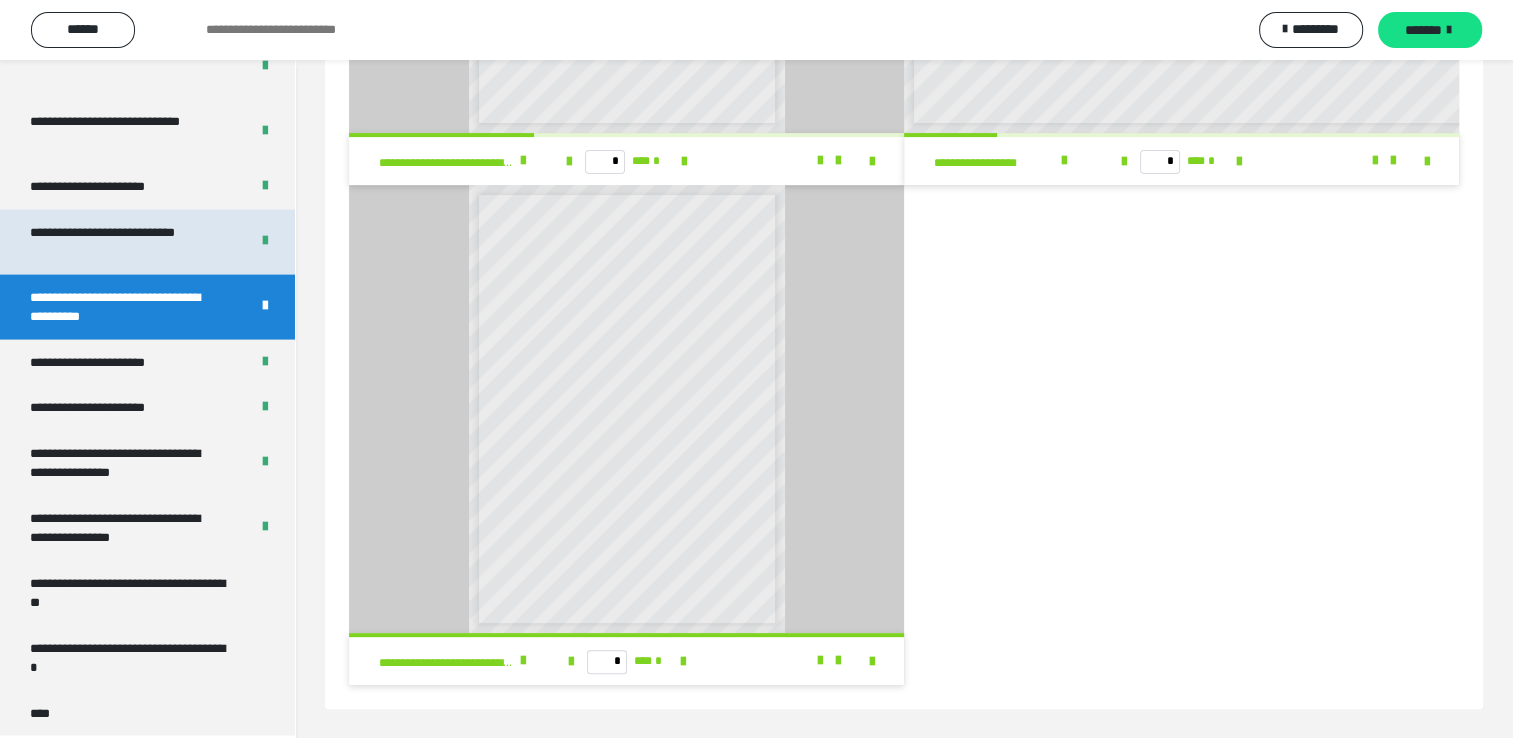 click on "**********" at bounding box center [124, 242] 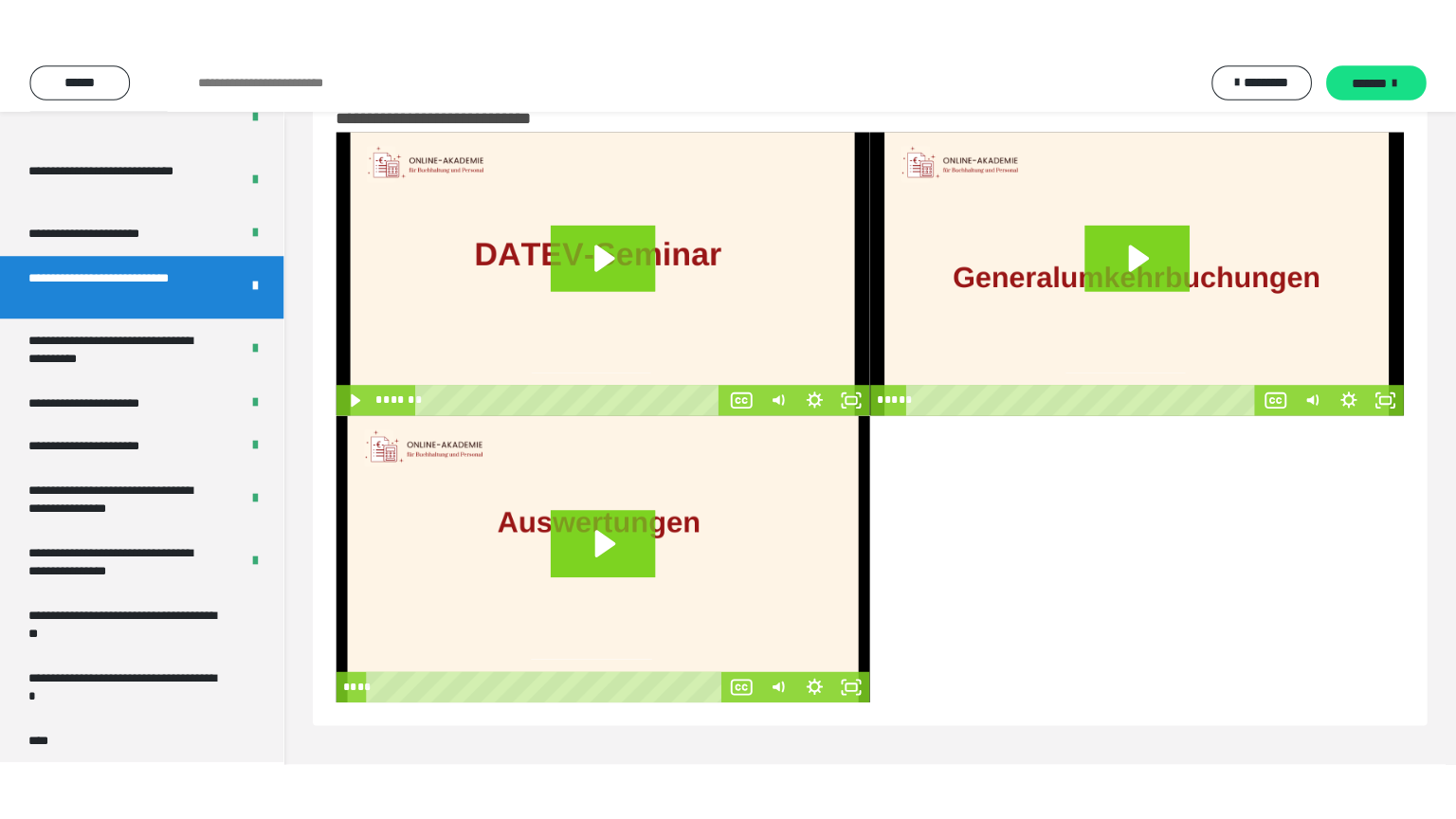 scroll, scrollTop: 57, scrollLeft: 0, axis: vertical 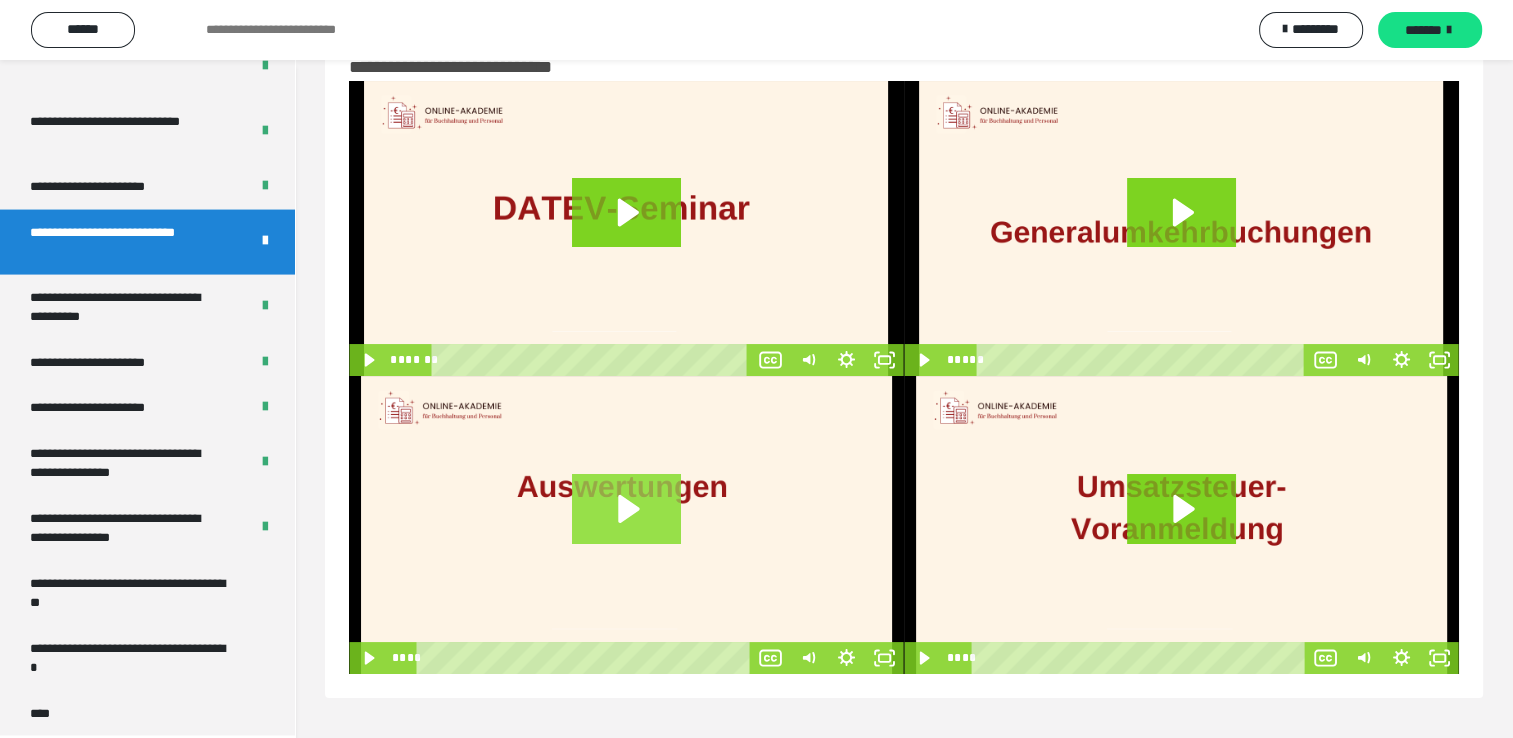 click 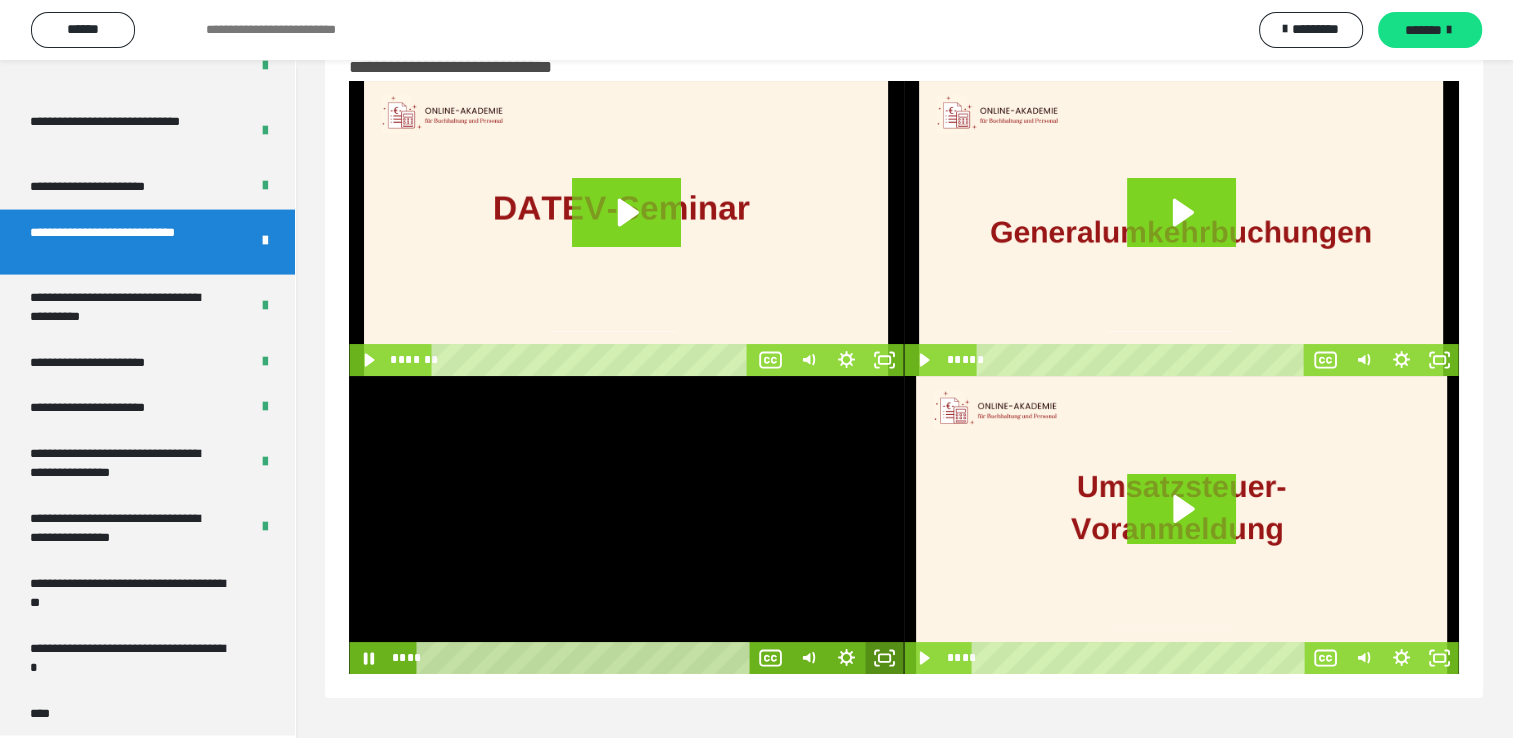 click 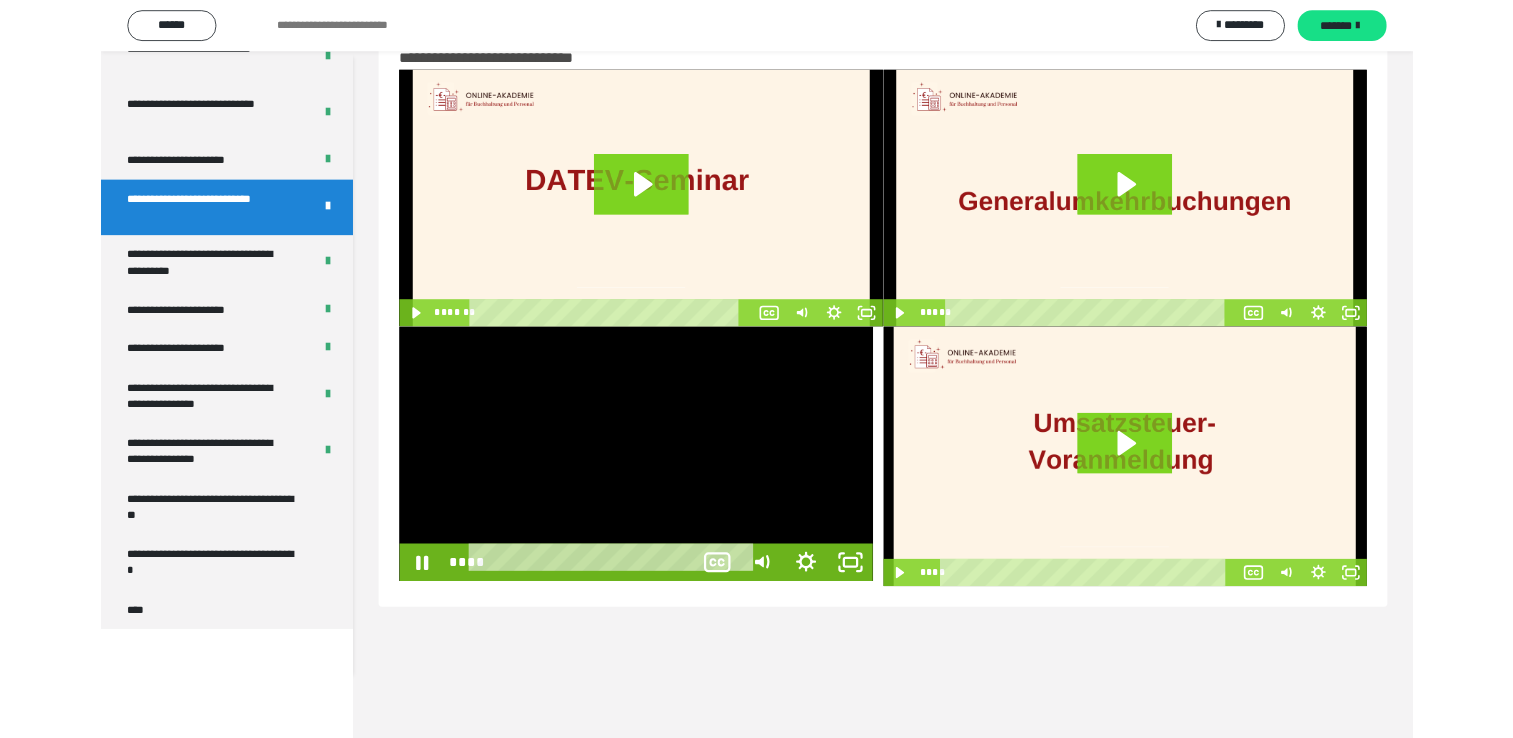 scroll, scrollTop: 3979, scrollLeft: 0, axis: vertical 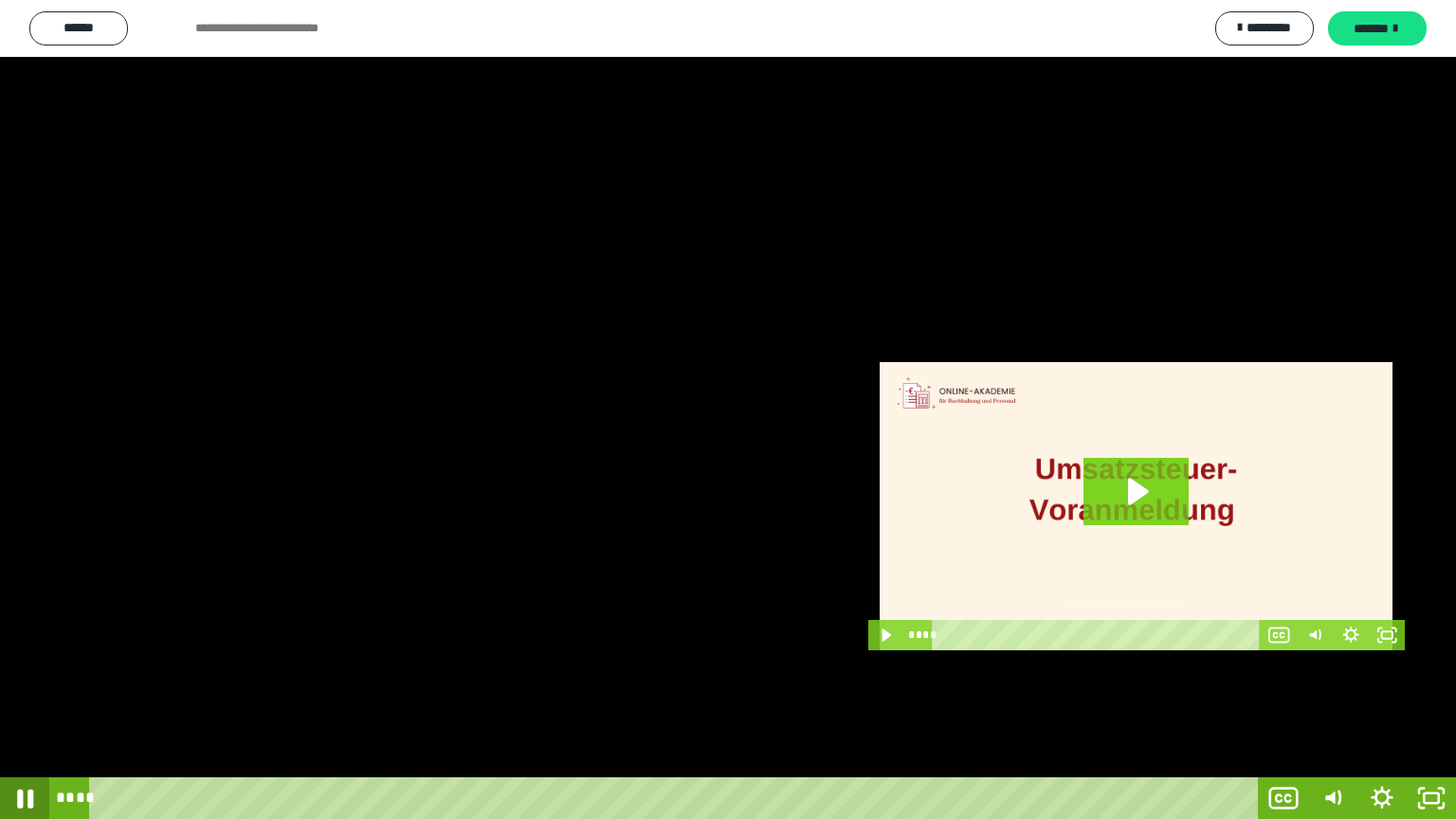 click 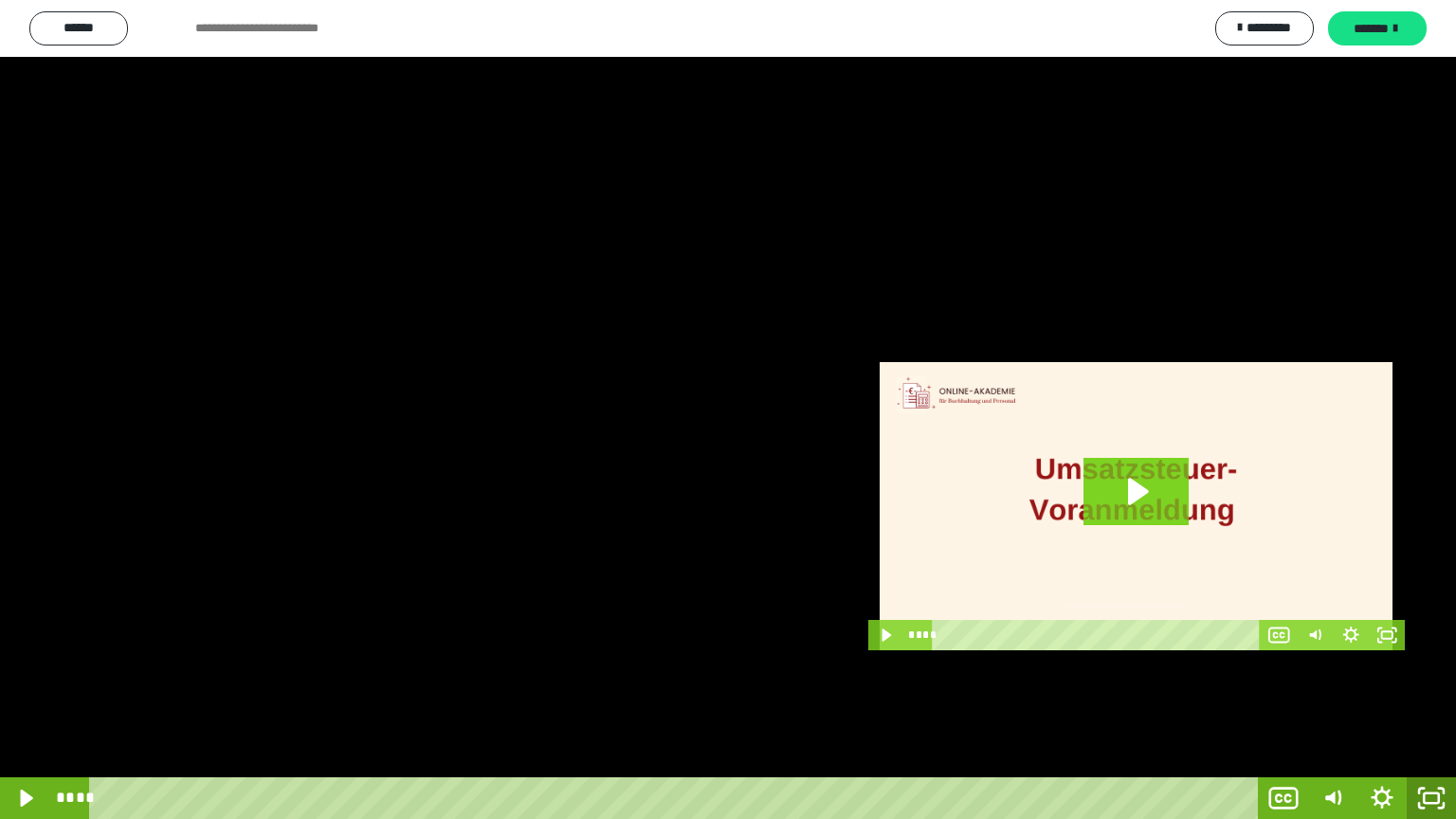 click 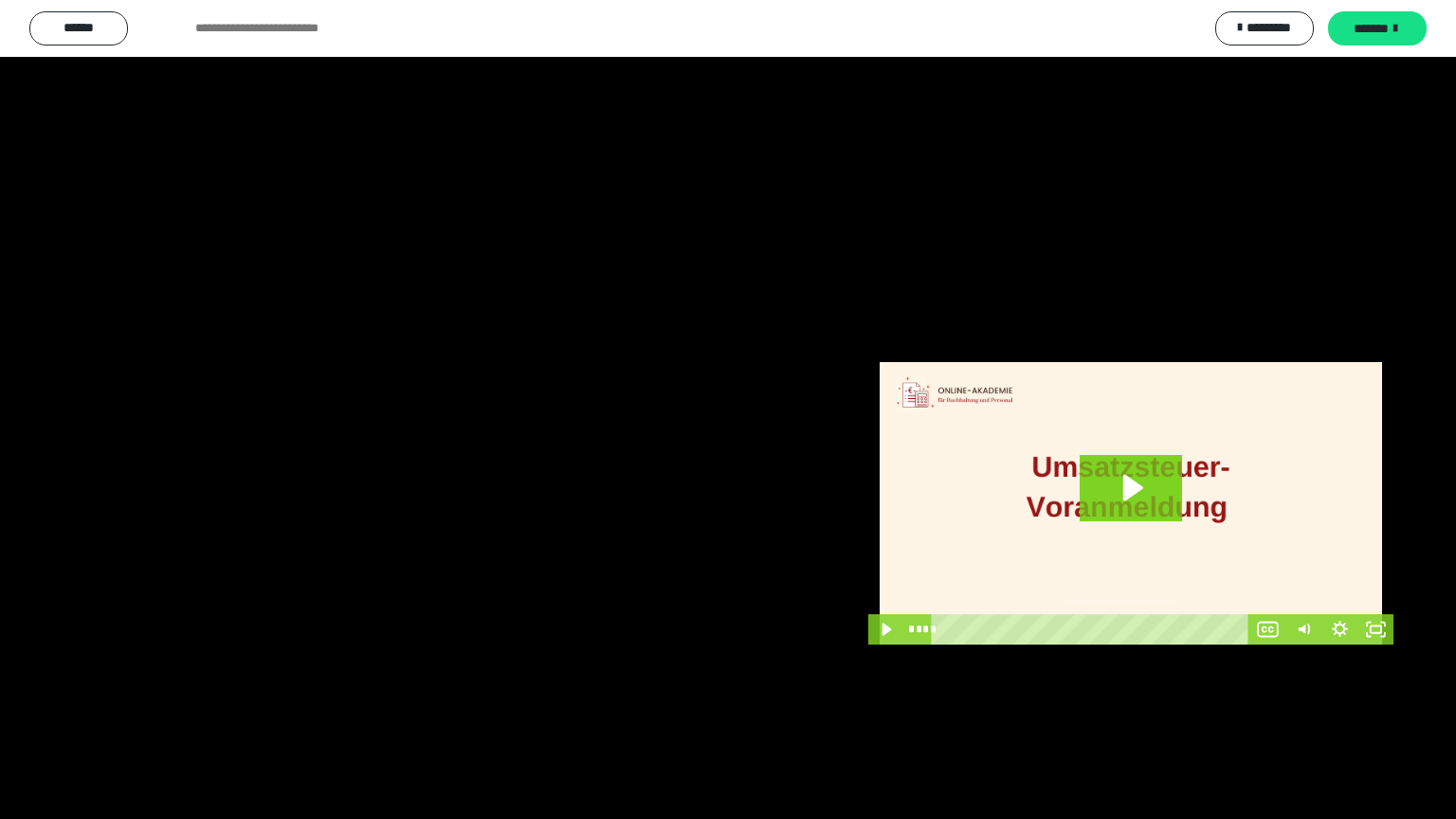 scroll, scrollTop: 3890, scrollLeft: 0, axis: vertical 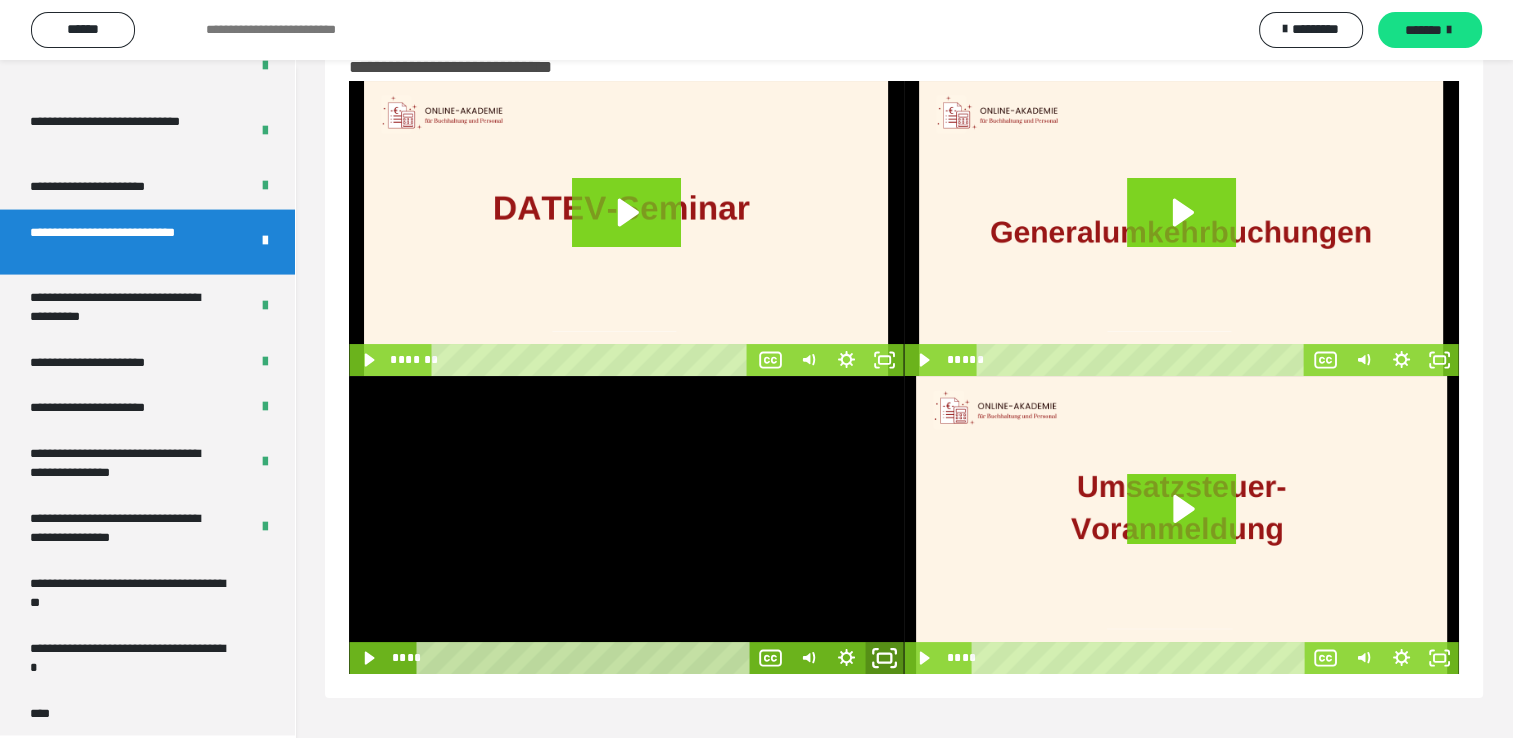 click 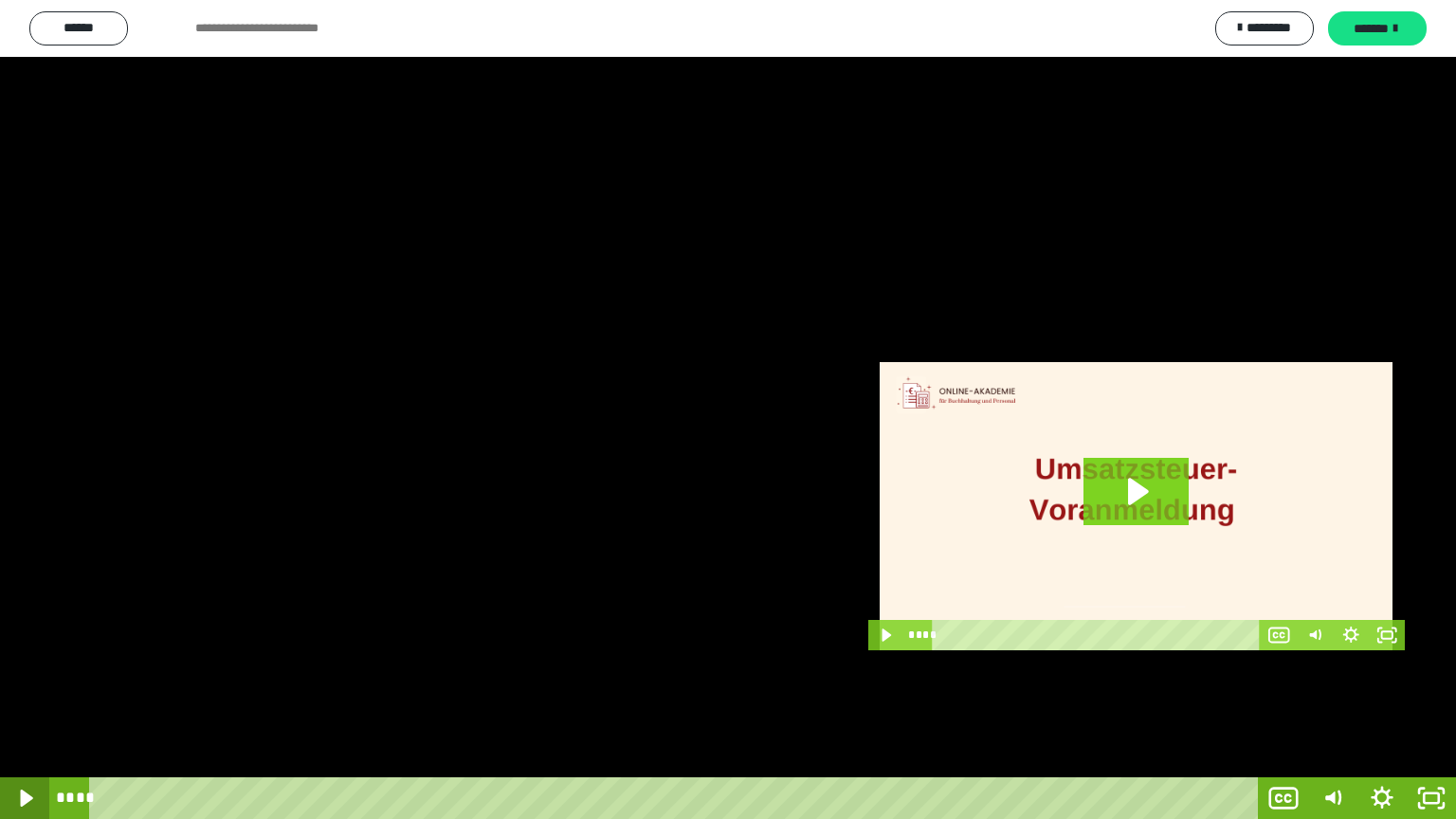 click 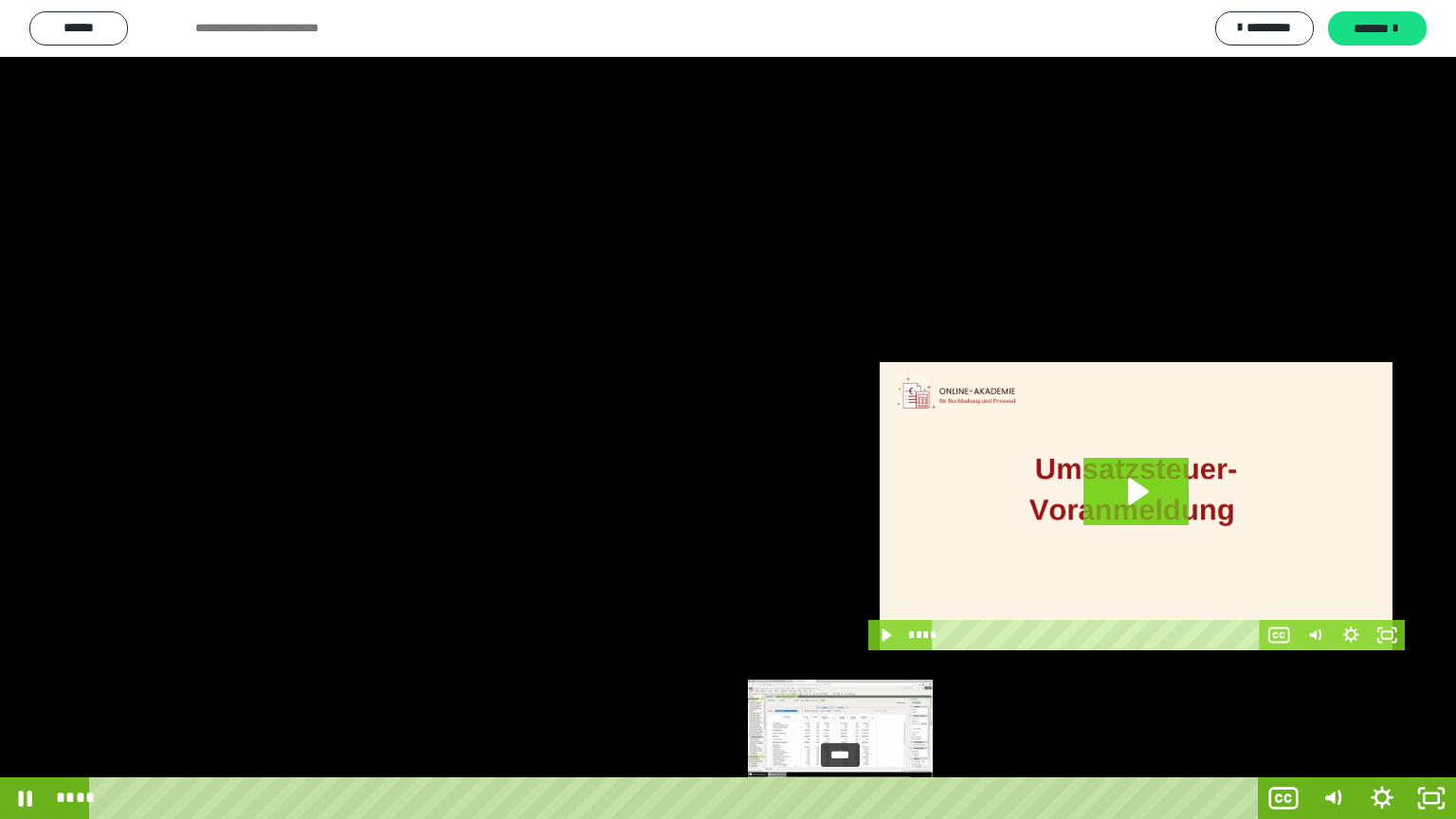 click on "****" at bounding box center [677, 798] 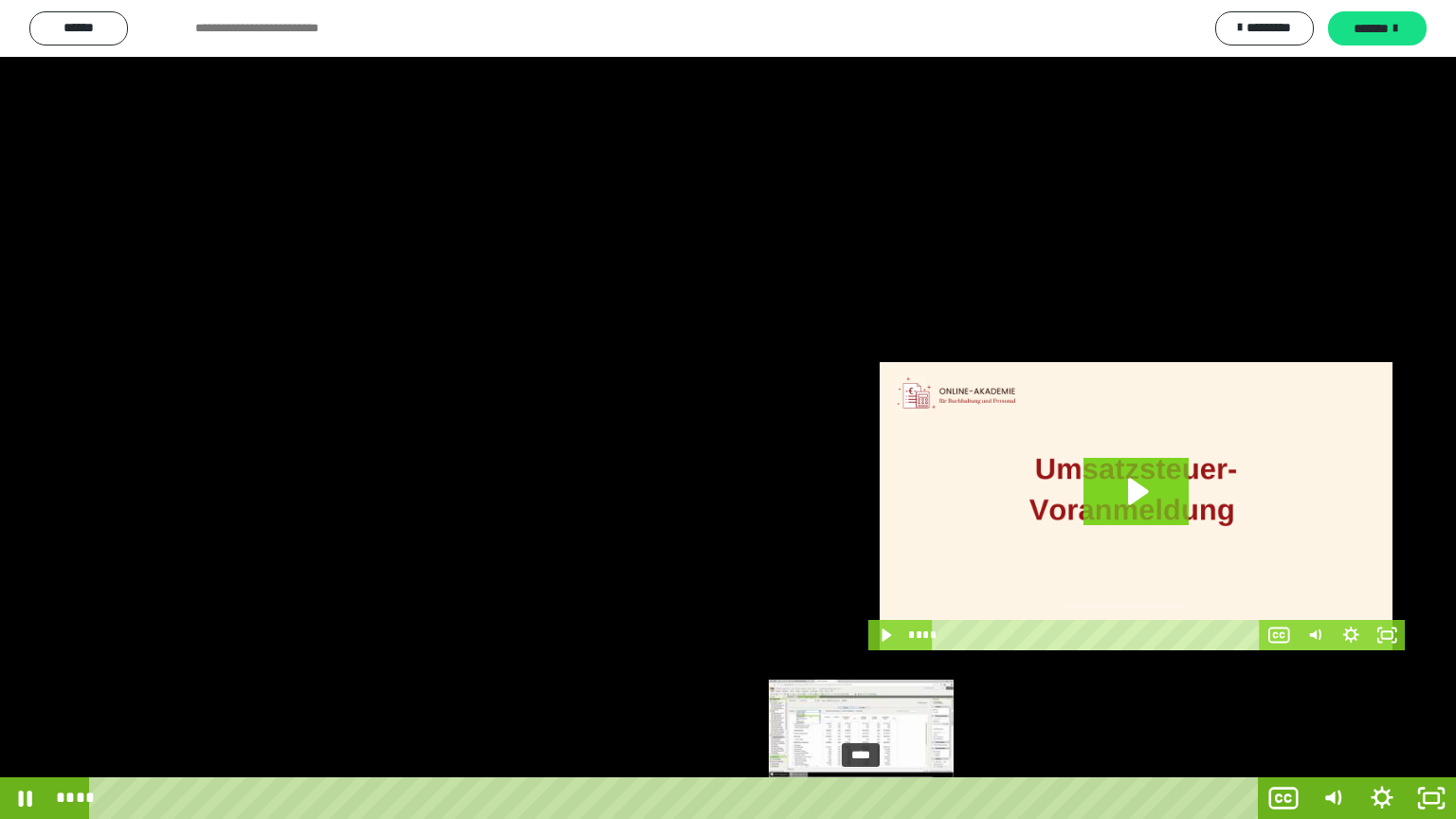 click on "****" at bounding box center [677, 798] 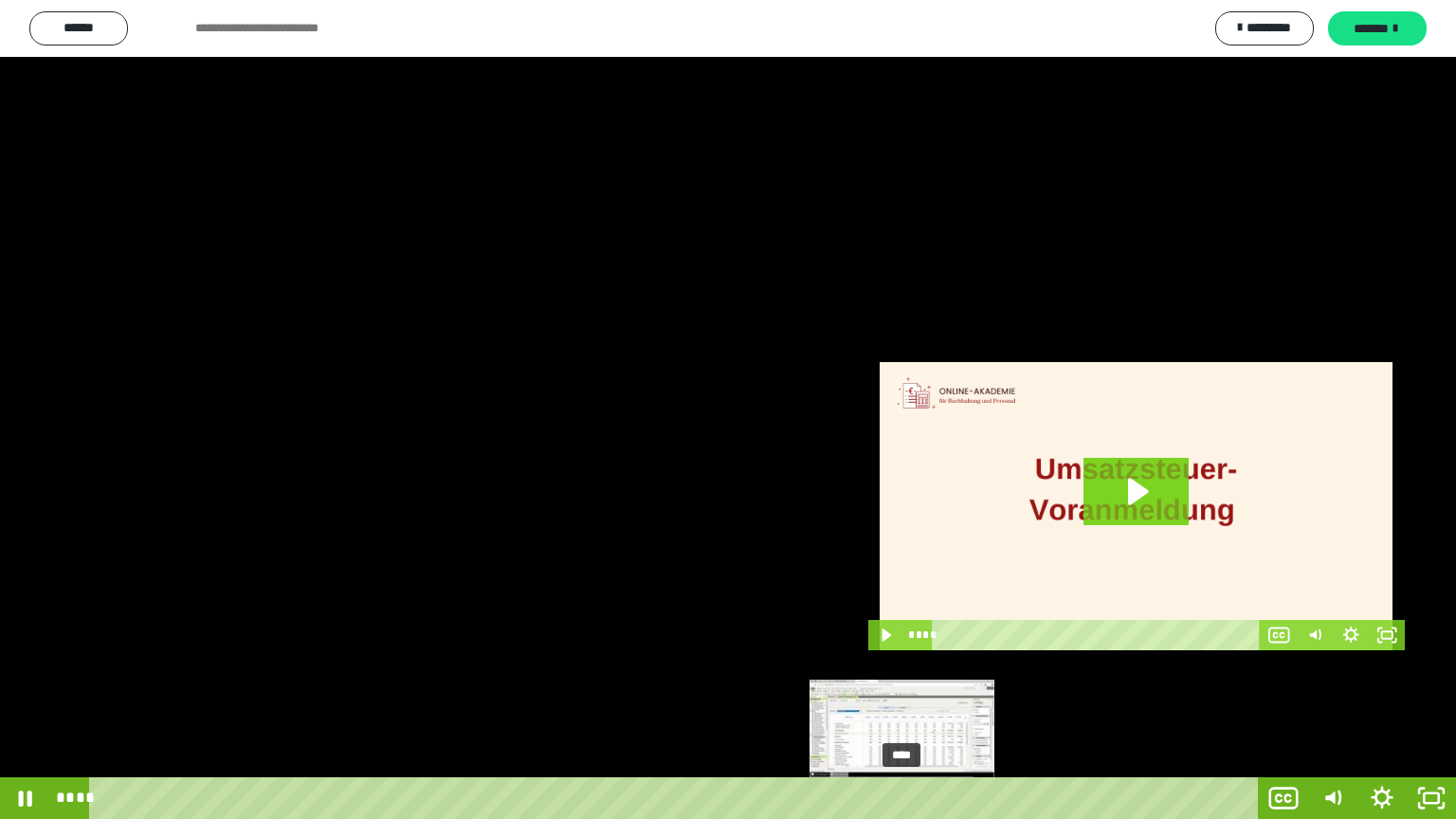 click on "****" at bounding box center [677, 798] 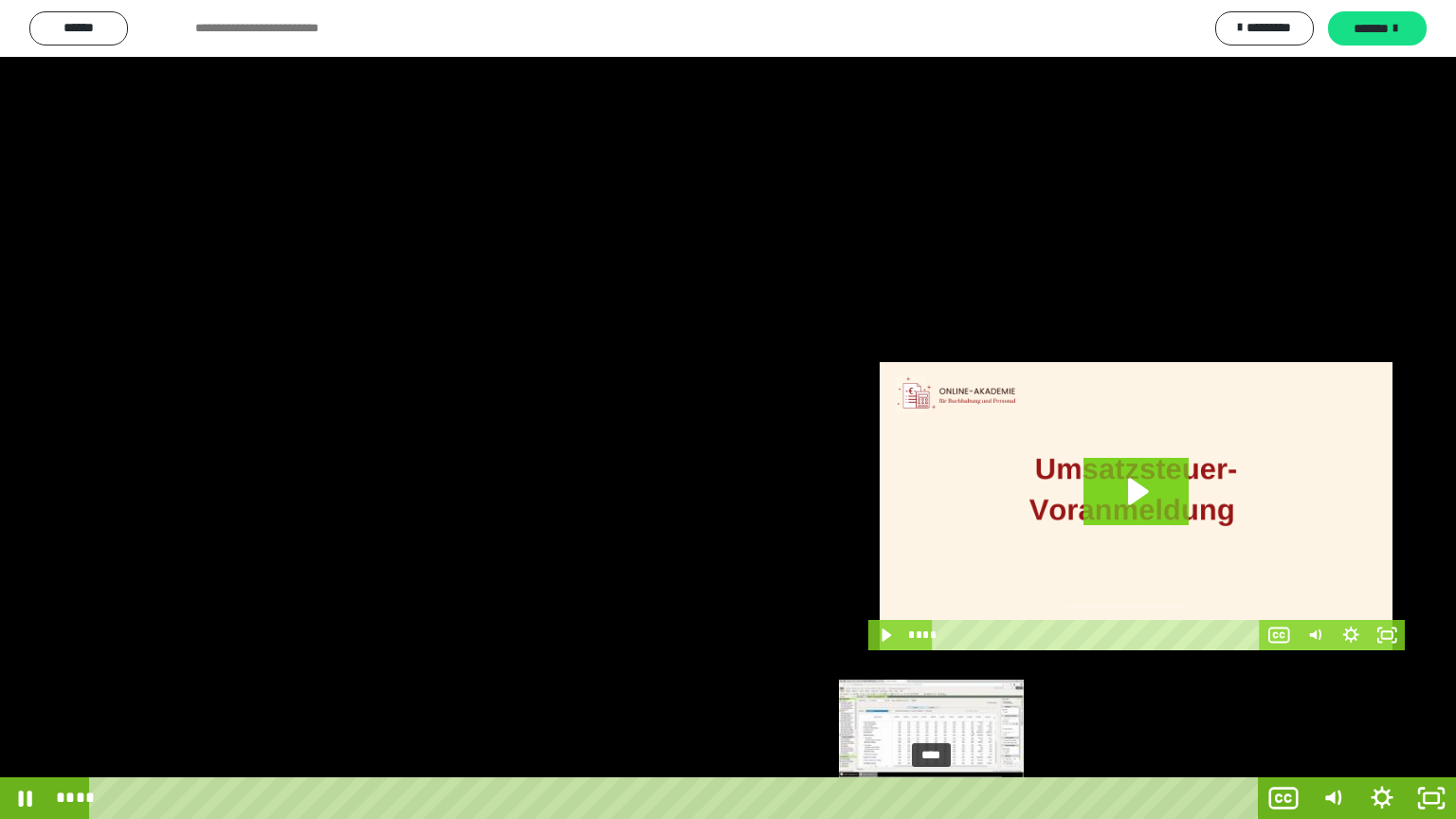 click on "****" at bounding box center (677, 798) 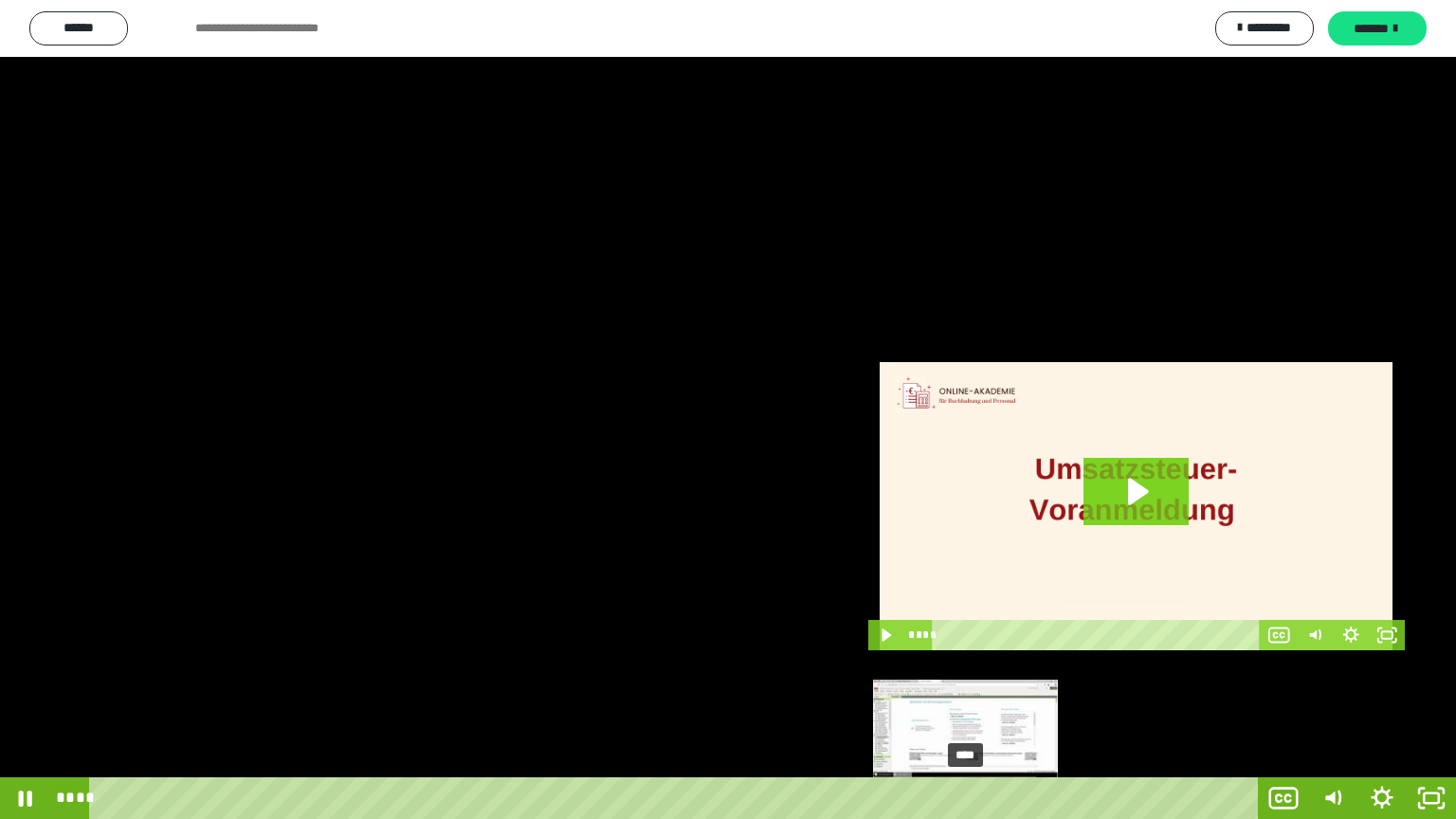 click on "****" at bounding box center (677, 798) 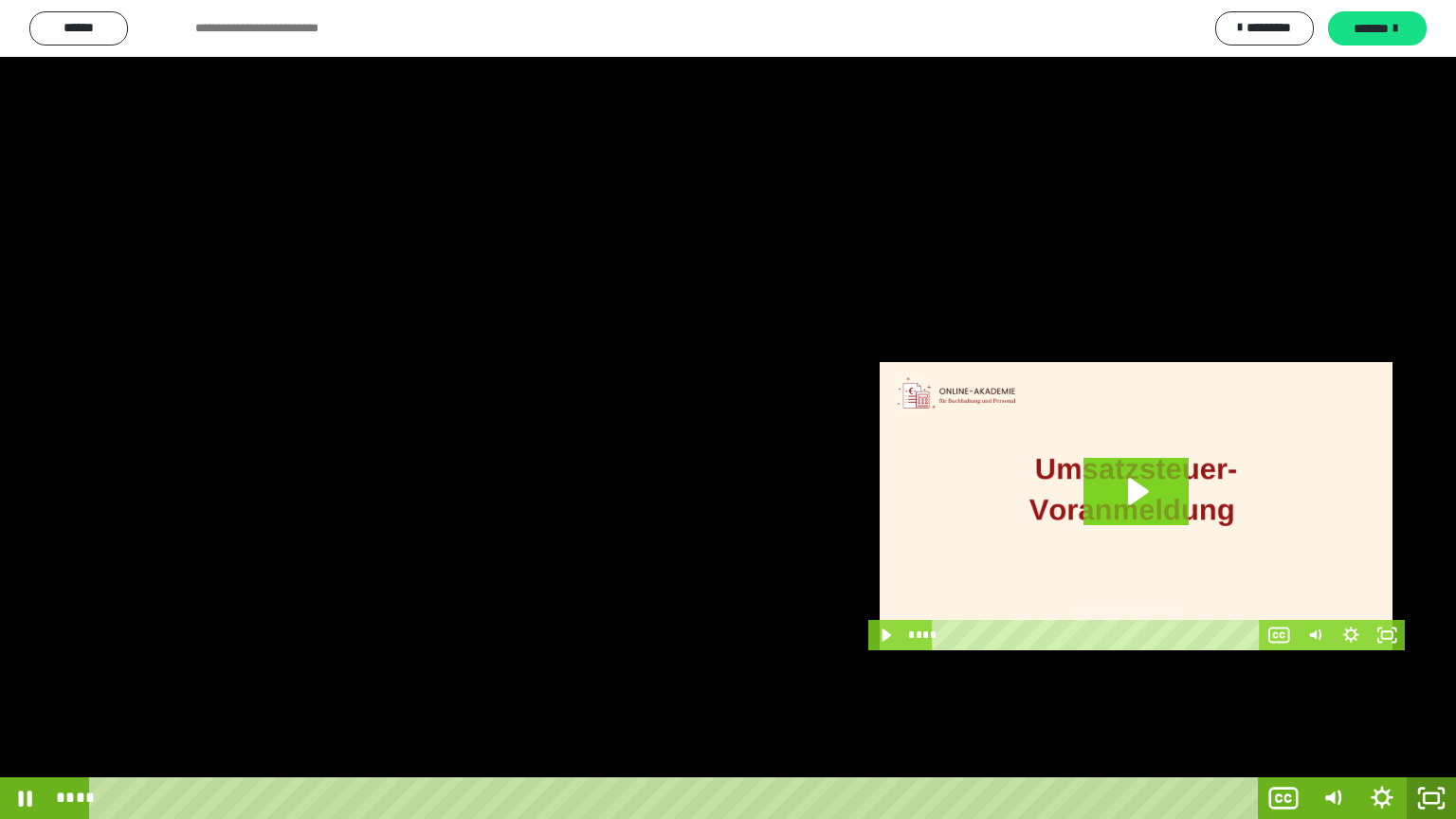 click 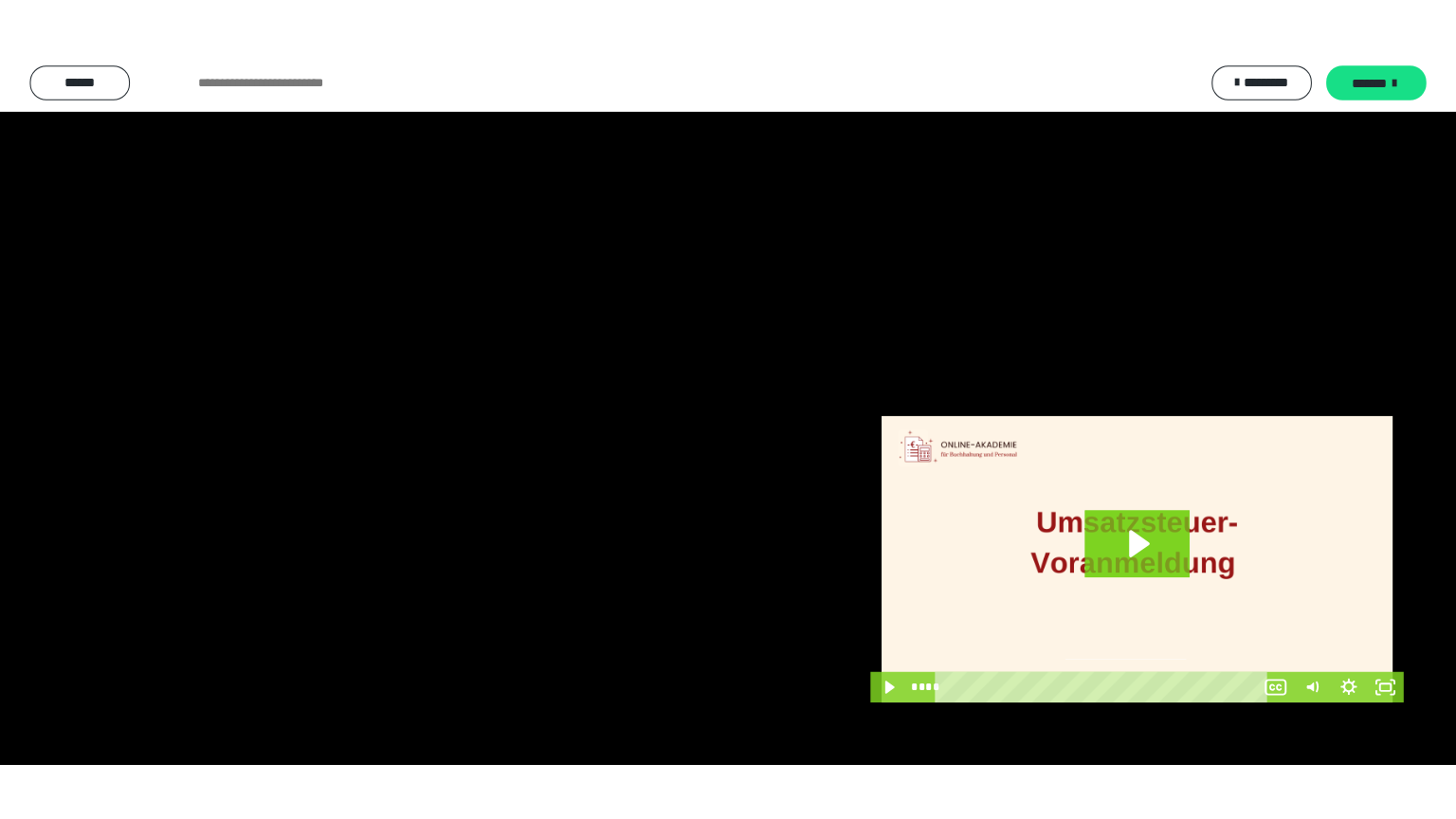 scroll, scrollTop: 3890, scrollLeft: 0, axis: vertical 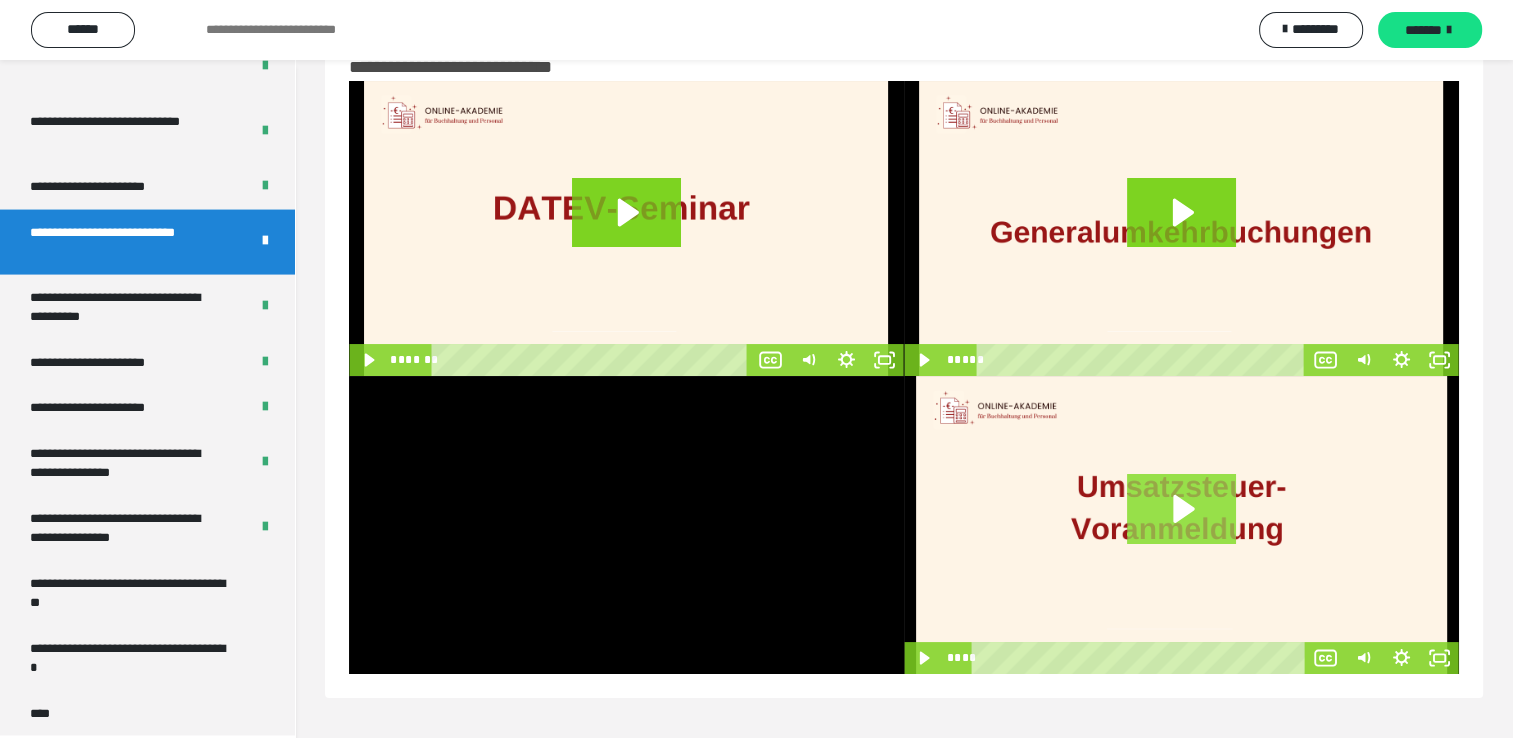 click 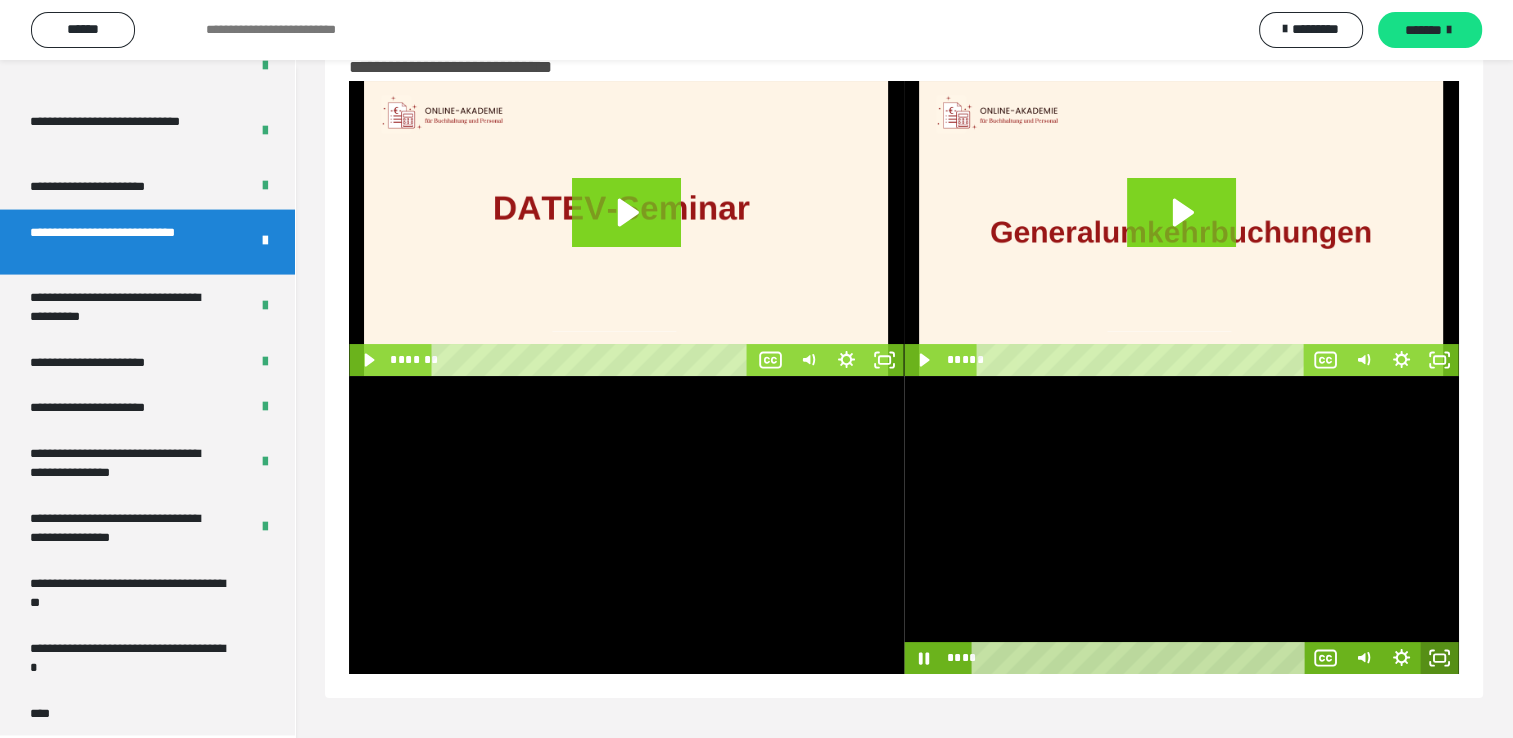 click 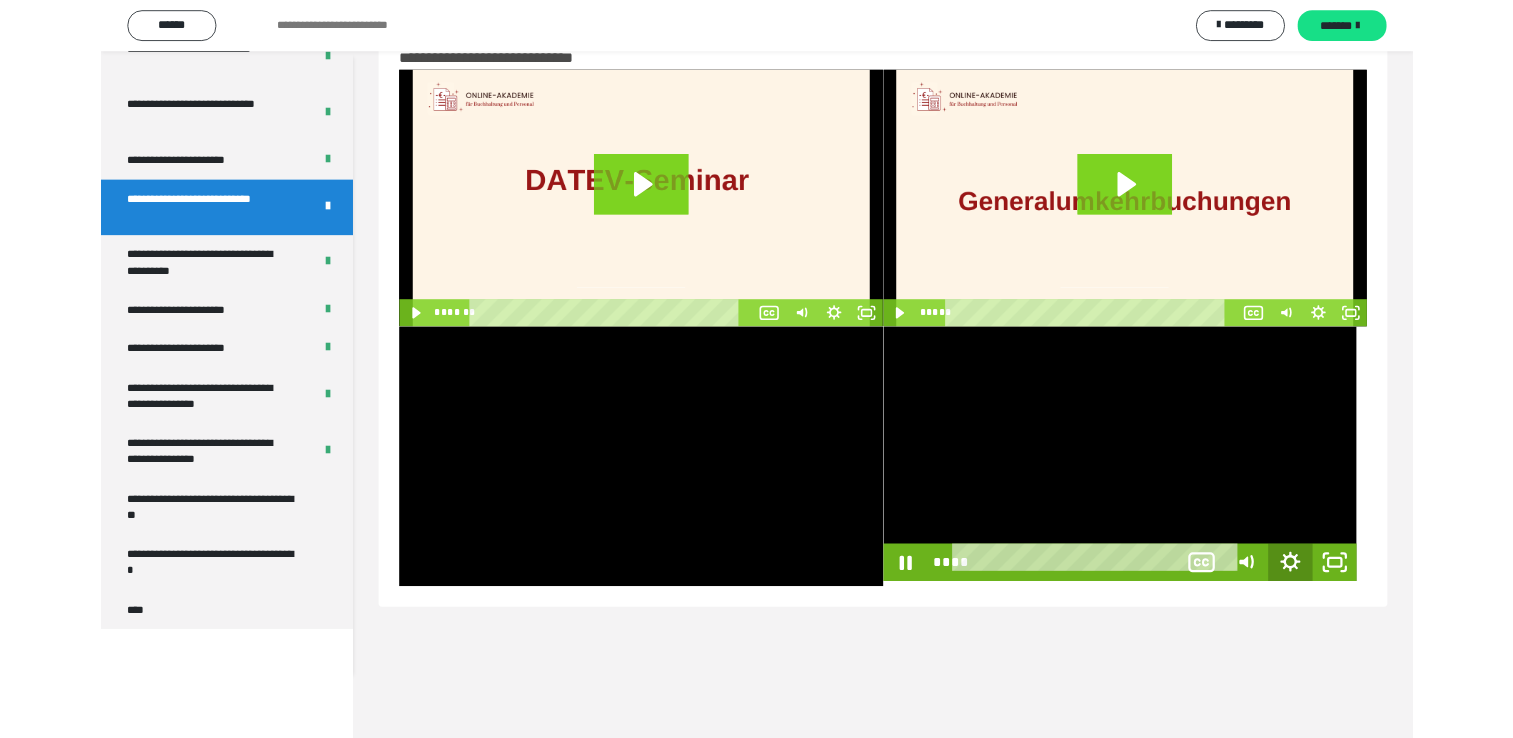 scroll, scrollTop: 3979, scrollLeft: 0, axis: vertical 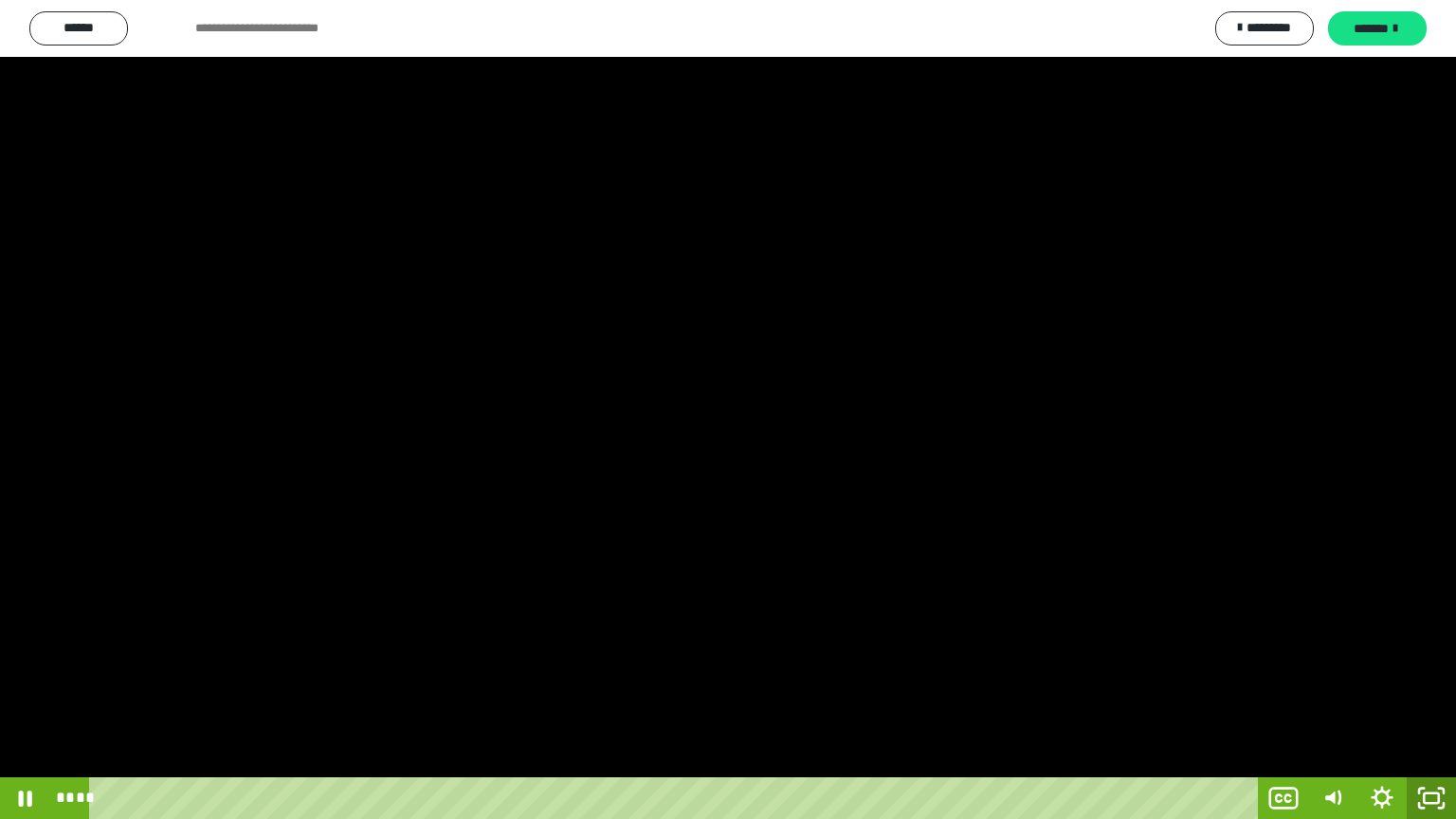 click 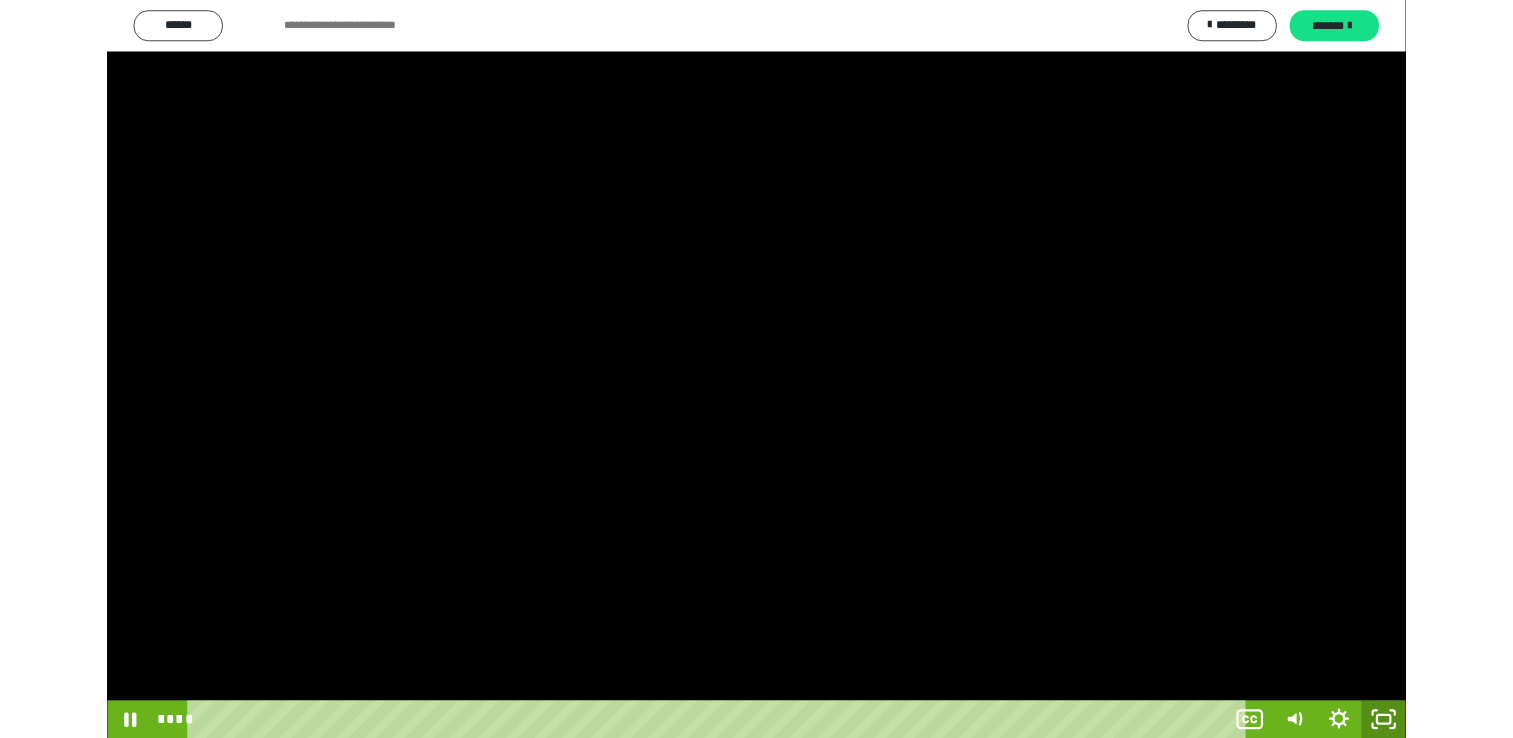 scroll, scrollTop: 4104, scrollLeft: 0, axis: vertical 